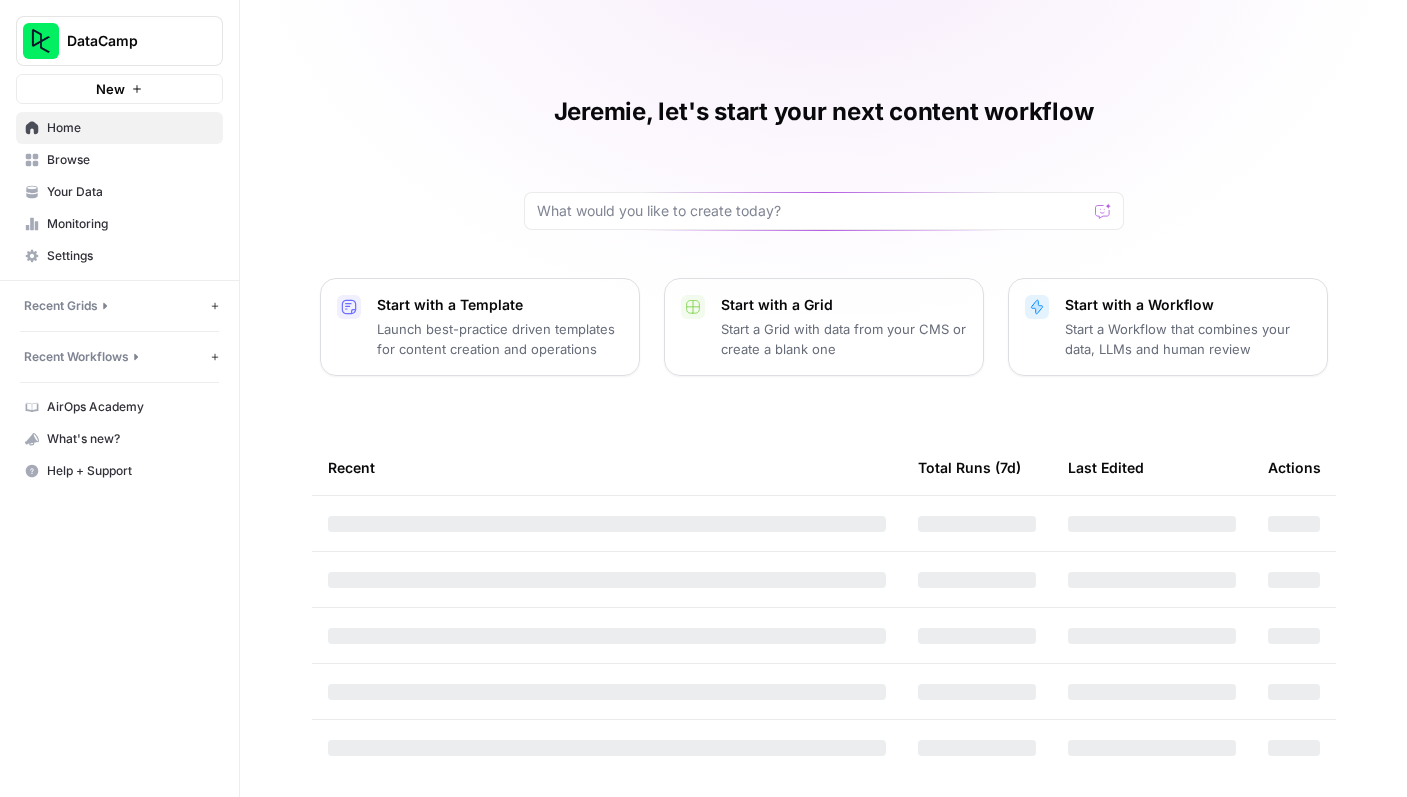 scroll, scrollTop: 0, scrollLeft: 0, axis: both 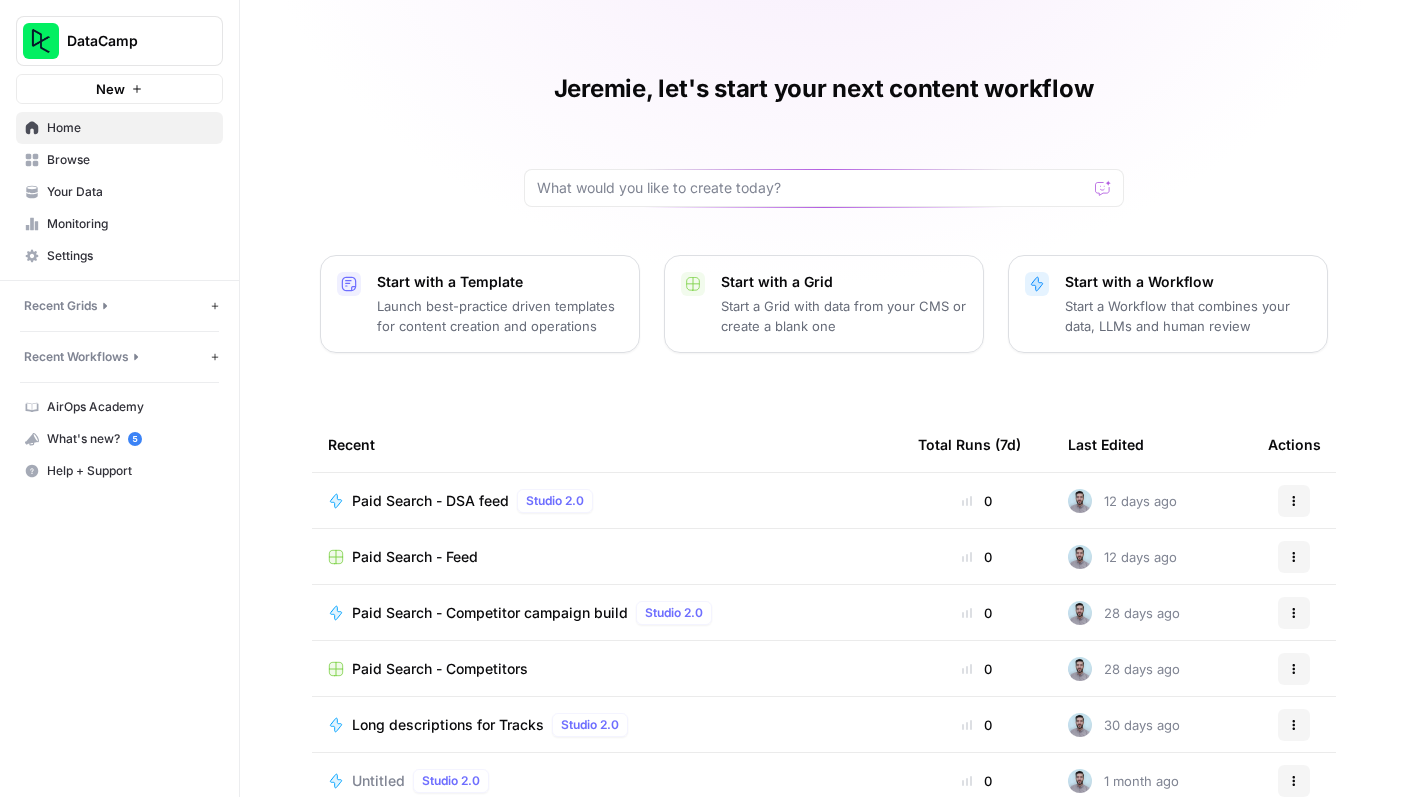 click on "Paid Search - DSA feed" at bounding box center (430, 501) 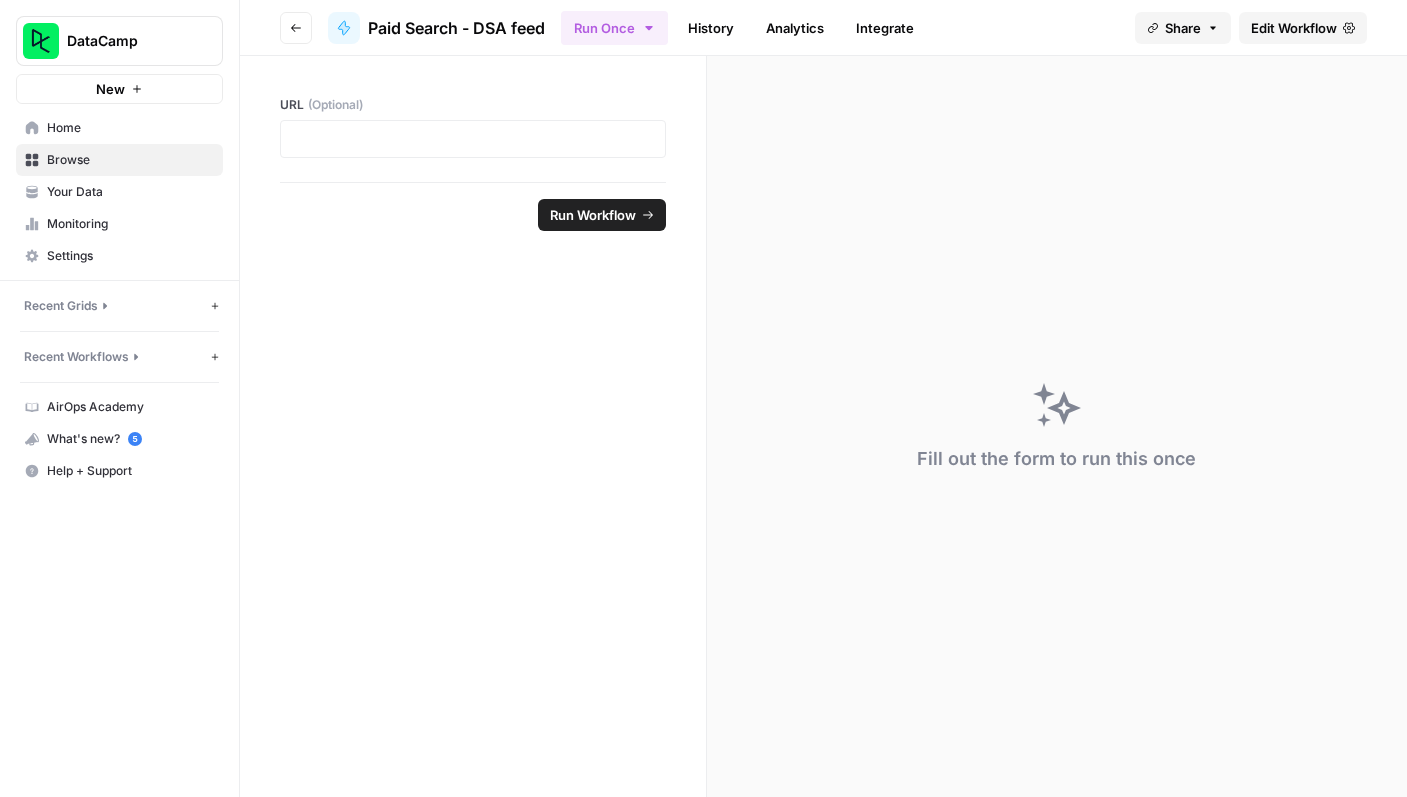 click on "Your Data" at bounding box center (130, 192) 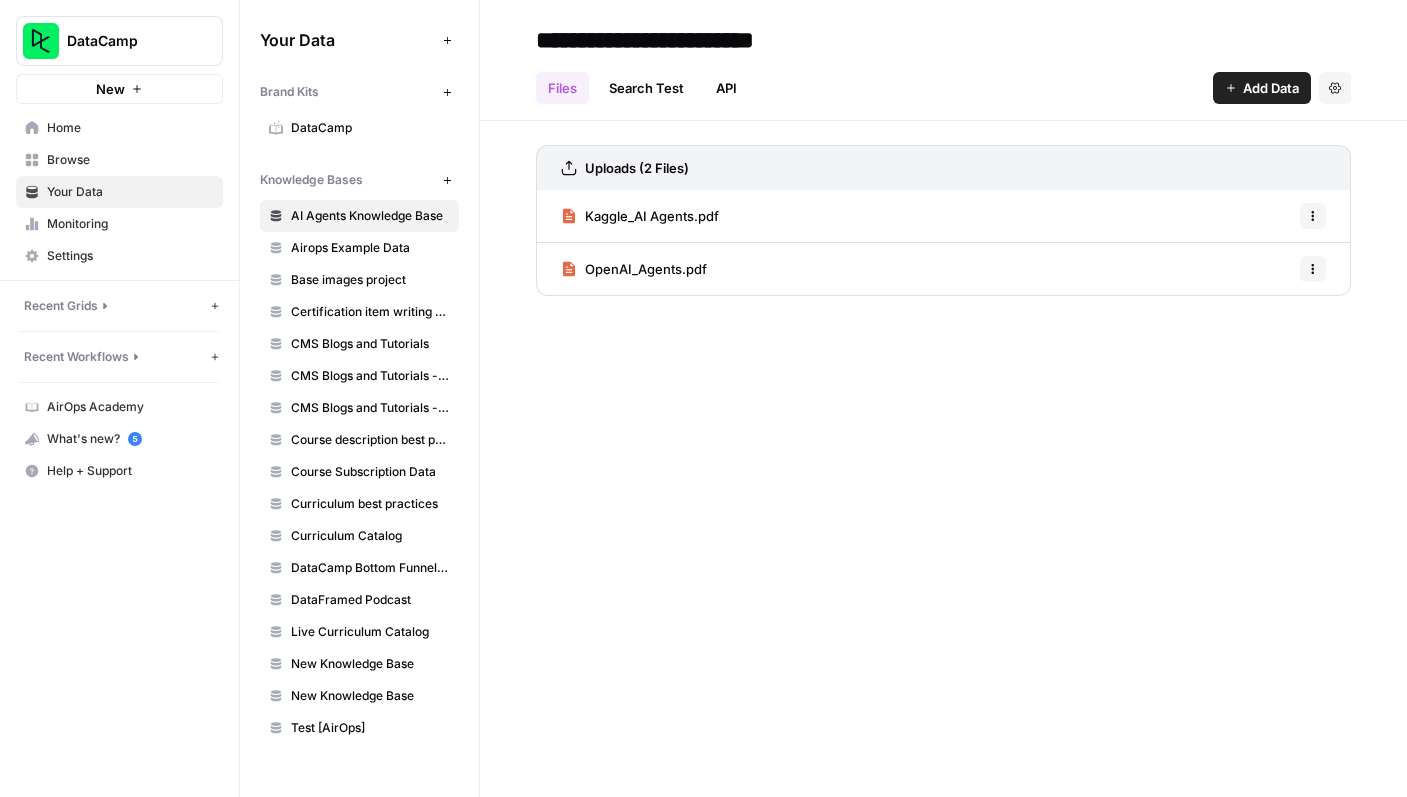 click on "Recent Workflows New Workflow" at bounding box center [119, 357] 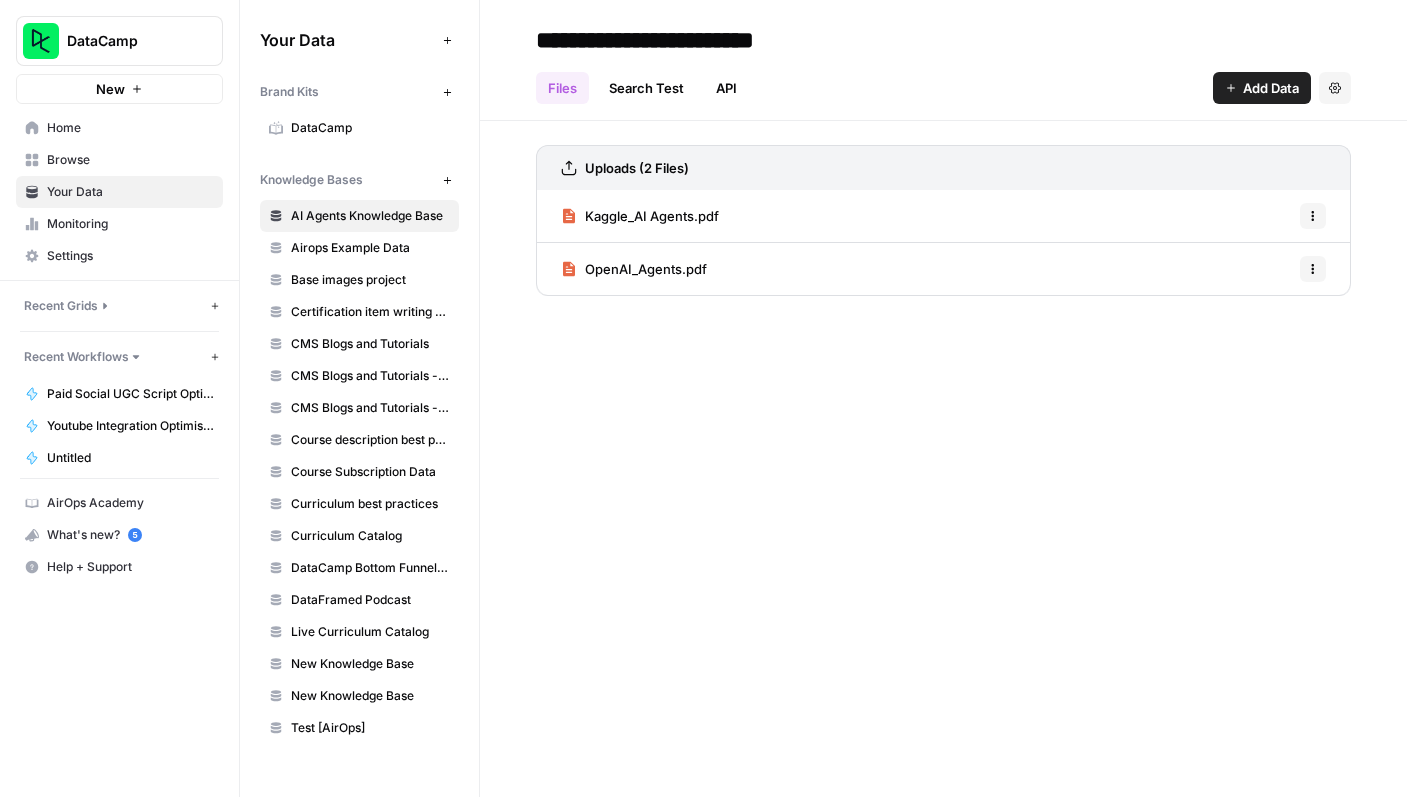 click on "Recent Grids" at bounding box center (61, 306) 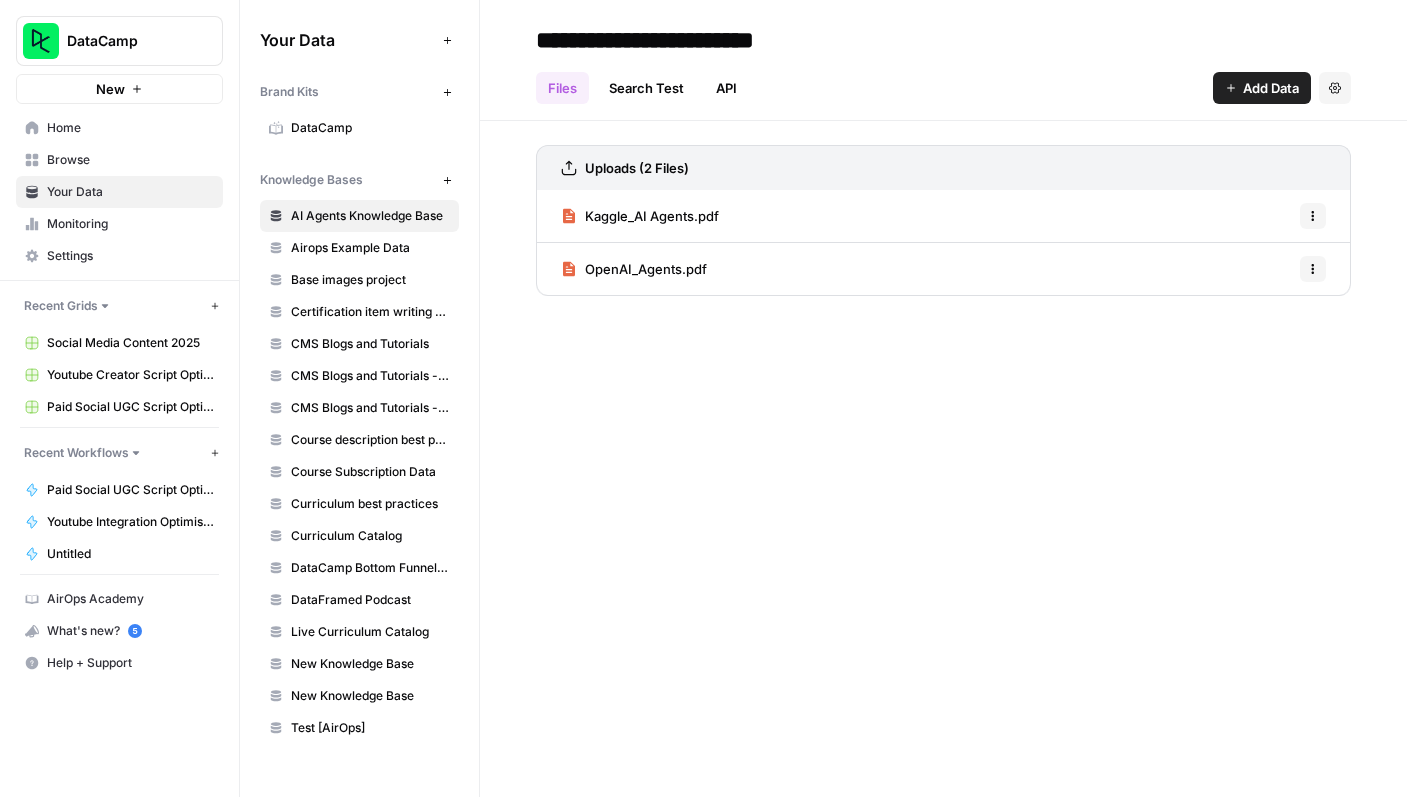 click on "Browse" at bounding box center (119, 160) 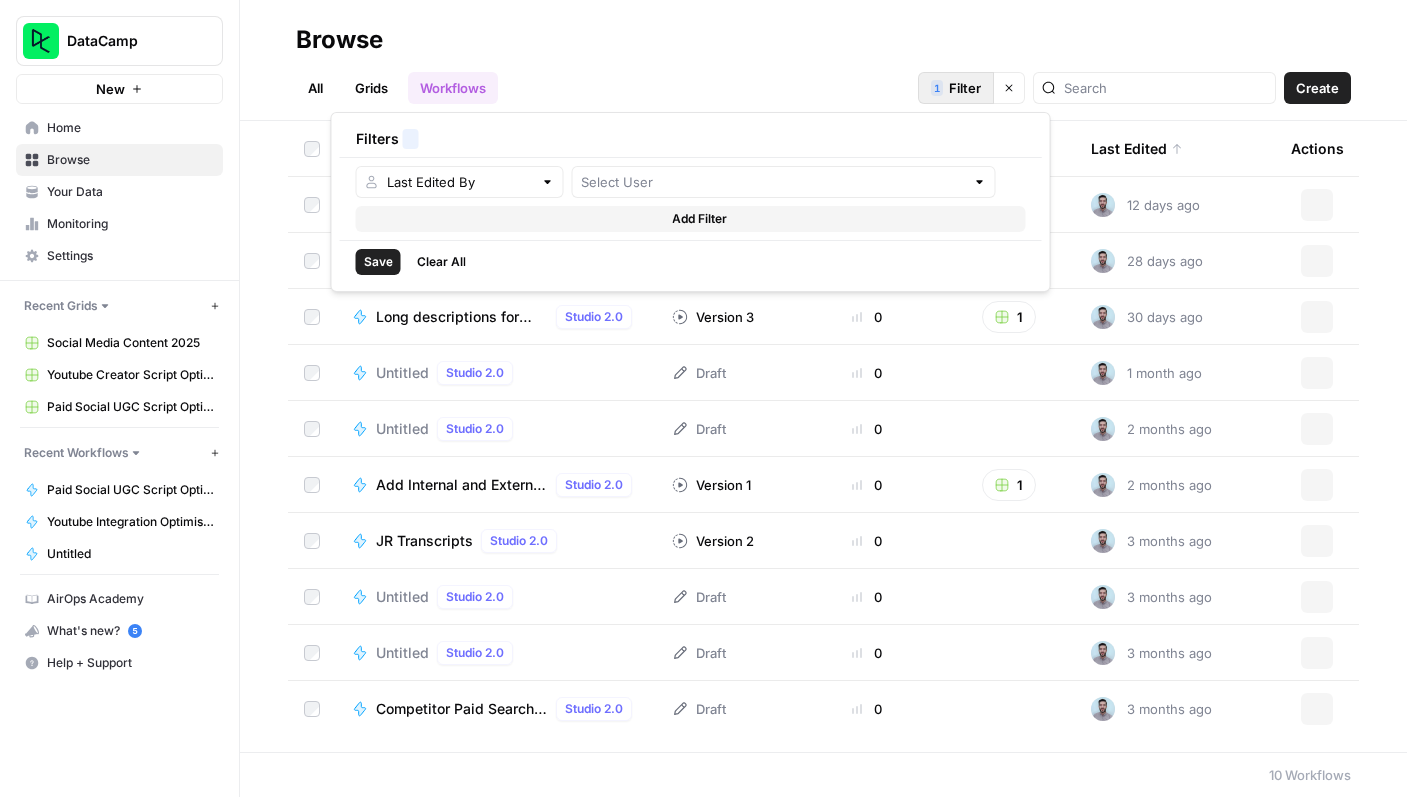click on "Filter" at bounding box center [965, 88] 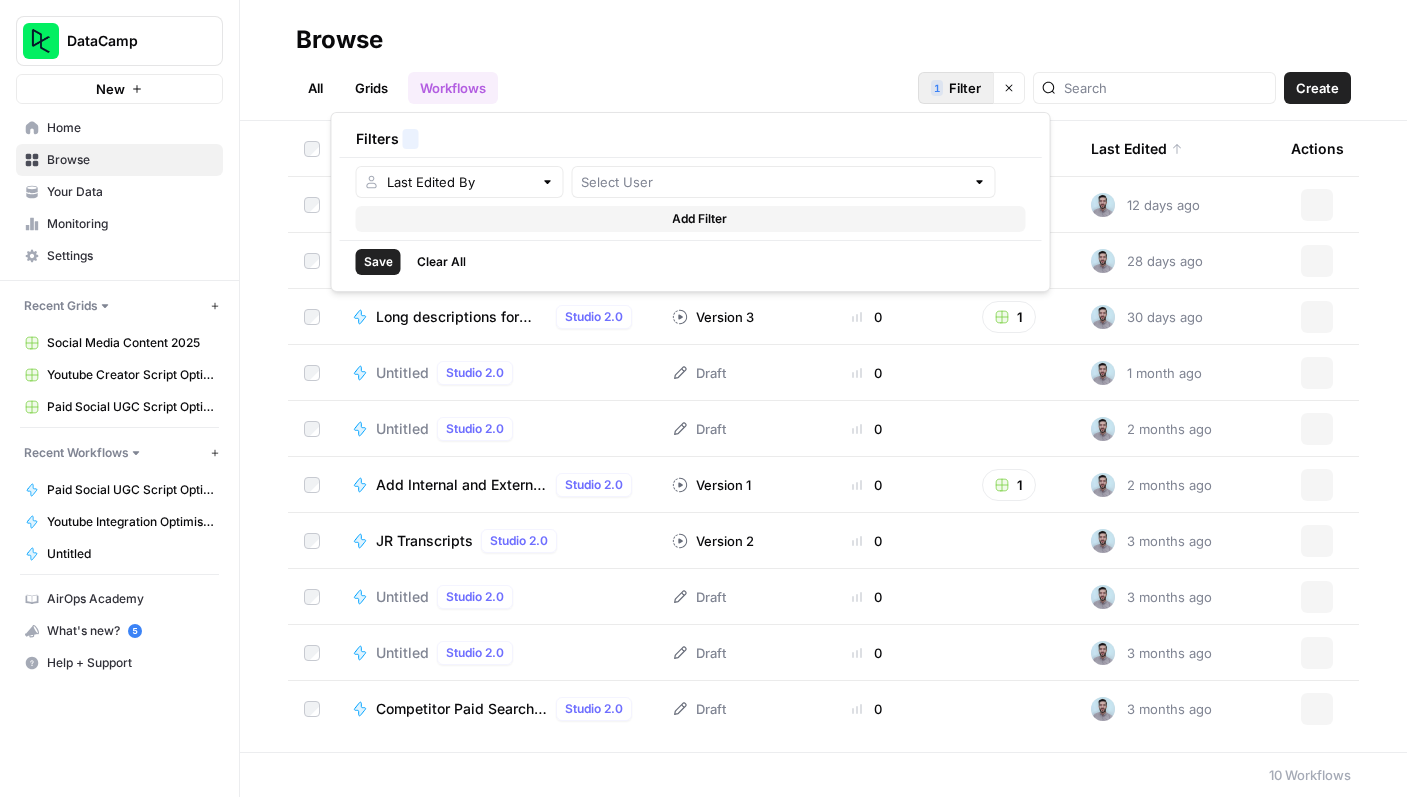 type on "Jeremie Roblin" 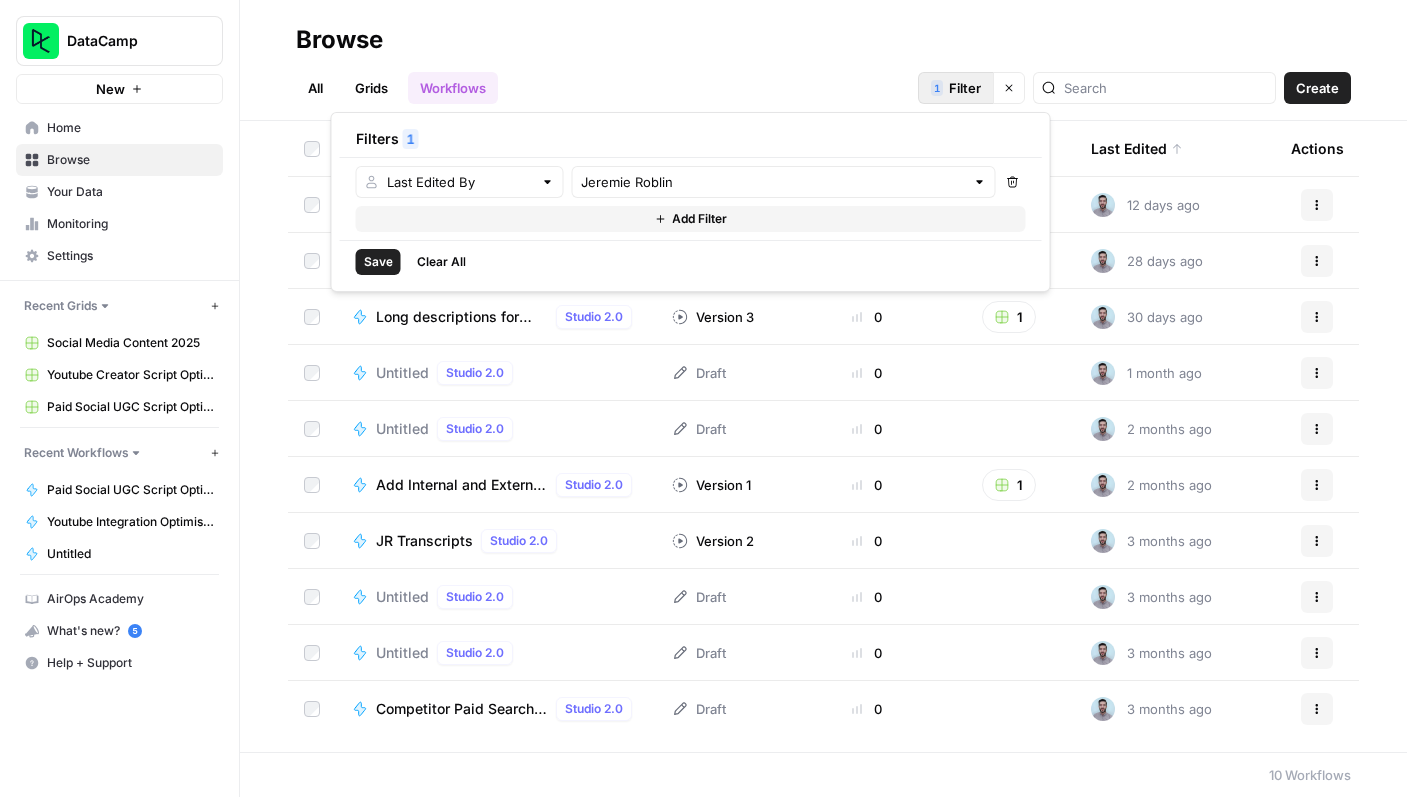 click on "Save" at bounding box center [378, 262] 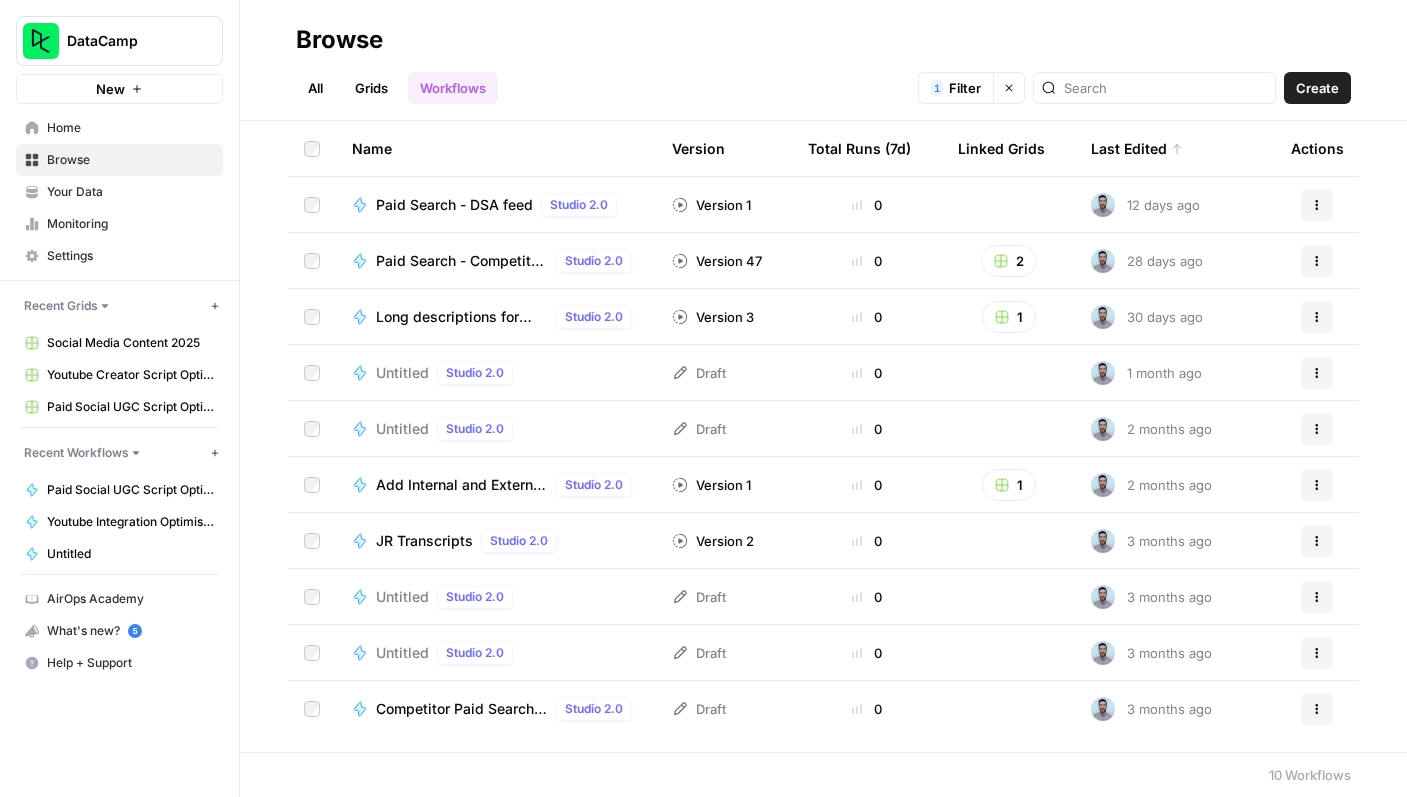 click on "Paid Search - DSA feed" at bounding box center [454, 205] 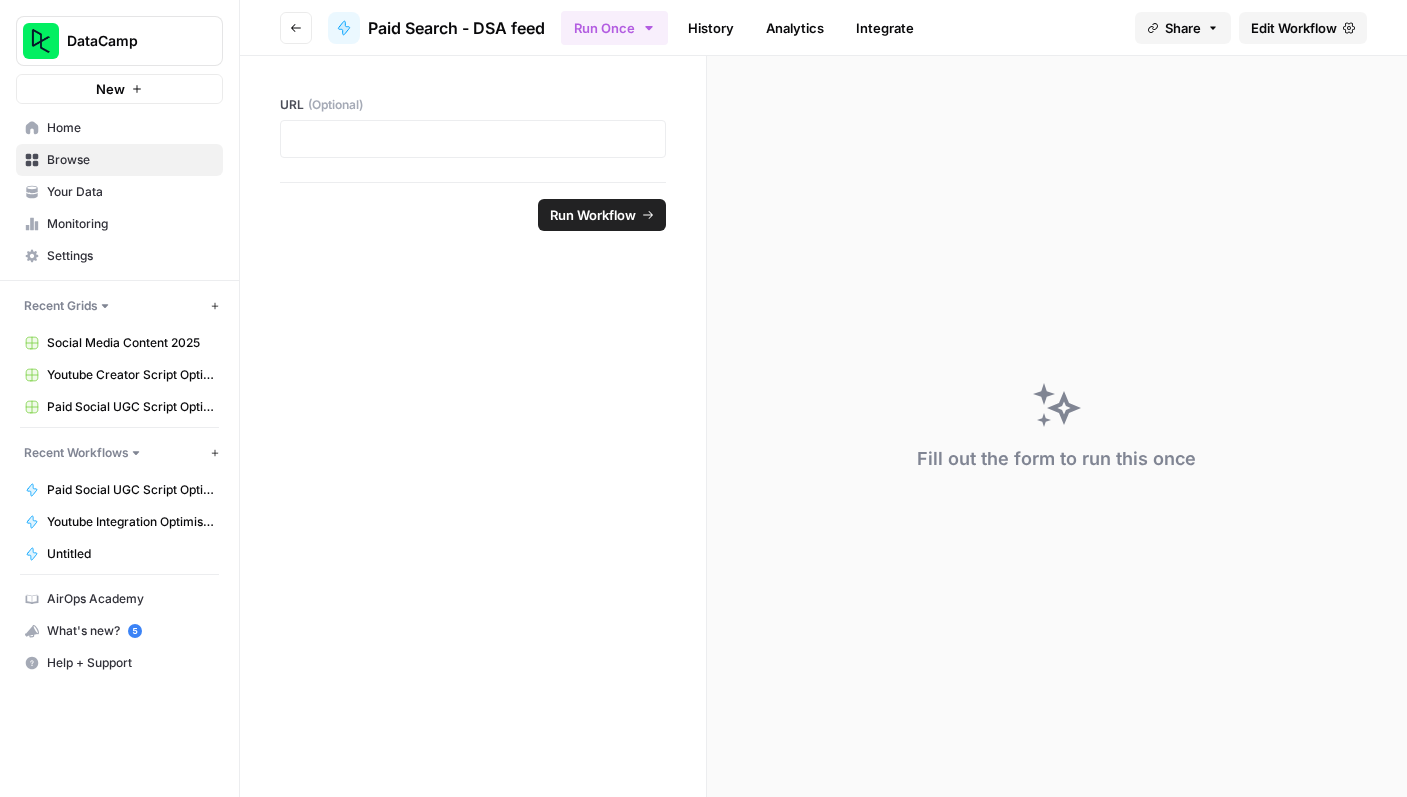 click on "Edit Workflow" at bounding box center [1294, 28] 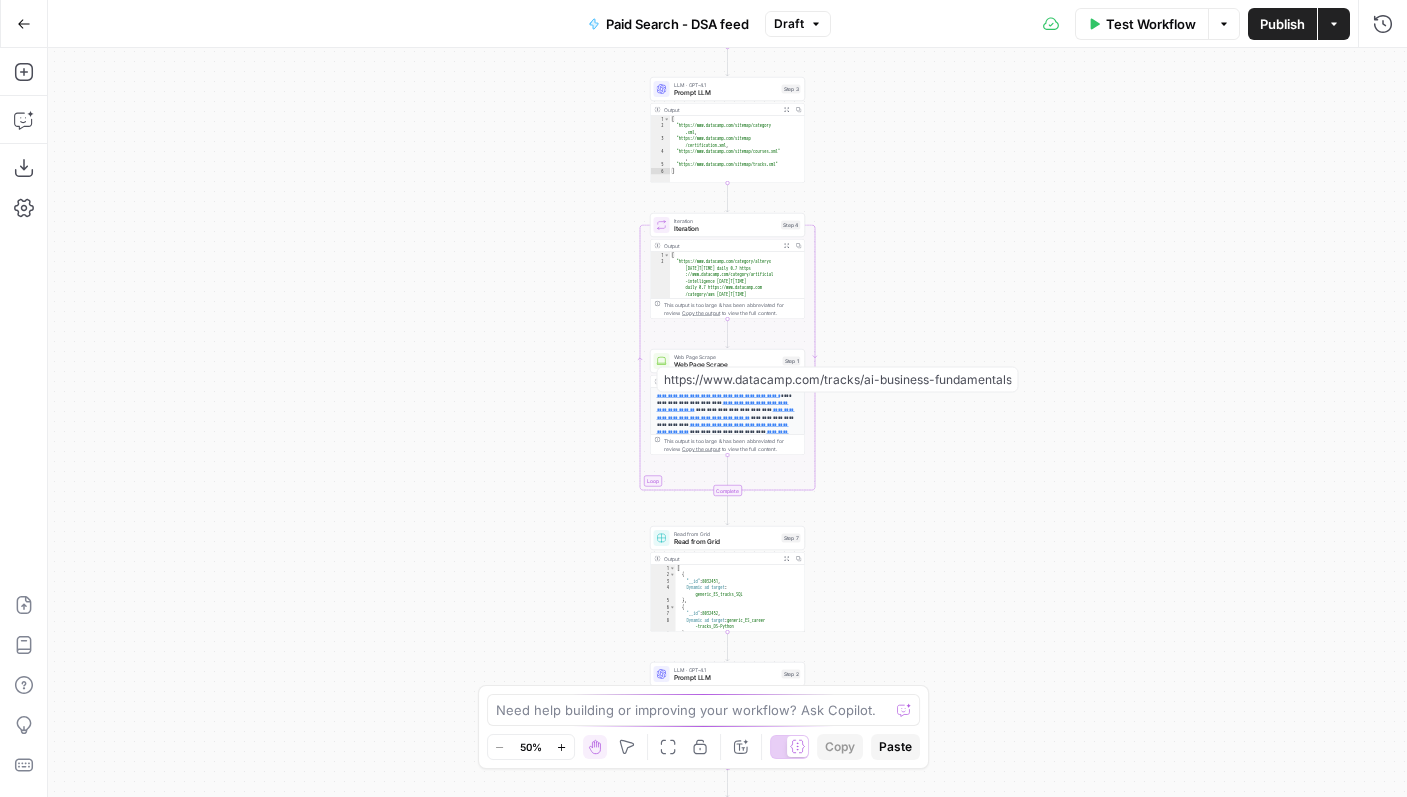 click on "Workflow Set Inputs Inputs Read from Grid Read from Grid Step 5 Output Expand Output Copy 1 2 3 4 5 6 7 8 9 10 [    {      "__id" :  "8013460" ,      "Lang" :  "EN" ,      "URL" :  "https://www.datacamp.com/sitemap          /category.xml"    } ,    {      "__id" :  "8016199" ,      "Lang" :  "EN" ,      "URL" :  "https://www.datacamp.com/sitemap          /certification.xml"     XXXXXXXXXXXXXXXXXXXXXXXXXXXXXXXXXXXXXXXXXXXXXXXXXXXXXXXXXXXXXXXXXXXXXXXXXXXXXXXXXXXXXXXXXXXXXXXXXXXXXXXXXXXXXXXXXXXXXXXXXXXXXXXXXXXXXXXXXXXXXXXXXXXXXXXXXXXXXXXXXXXXXXXXXXXXXXXXXXXXXXXXXXXXXXXXXXXXXXXXXXXXXXXXXXXXXXXXXXXXXXXXXXXXXXXXXXXXXXXXXXXXXXXXXXXXXXXXXXXXXXXXXXXXXXXXXXXXXXXXXXXXXXXXXXXXXXXXXXXXXXXXXXXXXXXXXXXXXXXXXXXXXXXXXXXXXXXXXXXXXXXXXXXXXXXXXXXXXXXXXXXXXXXXXXXXXXXXXXXXXXXXXXXXXXXXXXXXXXXXXXXXXXXXXXXXXXXXXXXXXXXXXXXXXXXXXXXXXXXXXXXXXXXXXXXXXXXXXXXXXXXXXXXXXXXXXXXXXXXXXXXXXXXXXXXXXXXXXXXXXXXXXXXXXXXX LLM · GPT-4.1 Prompt LLM Step 3 Output Expand Output Copy 1 2 3 4 5 6 [           .xml" ," at bounding box center [727, 422] 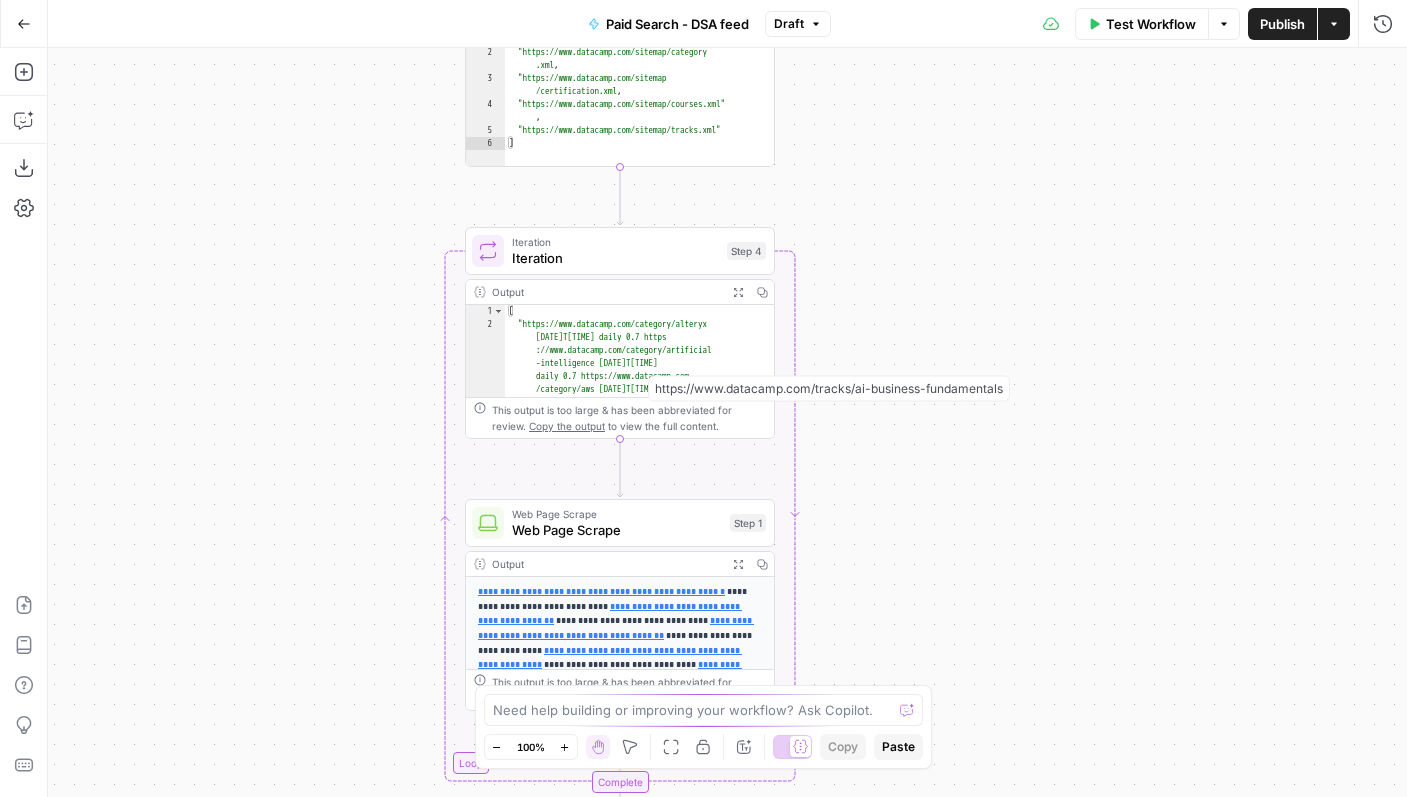 click on "Workflow Set Inputs Inputs Read from Grid Read from Grid Step 5 Output Expand Output Copy 1 2 3 4 5 6 7 8 9 10 [    {      "__id" :  "8013460" ,      "Lang" :  "EN" ,      "URL" :  "https://www.datacamp.com/sitemap          /category.xml"    } ,    {      "__id" :  "8016199" ,      "Lang" :  "EN" ,      "URL" :  "https://www.datacamp.com/sitemap          /certification.xml"     XXXXXXXXXXXXXXXXXXXXXXXXXXXXXXXXXXXXXXXXXXXXXXXXXXXXXXXXXXXXXXXXXXXXXXXXXXXXXXXXXXXXXXXXXXXXXXXXXXXXXXXXXXXXXXXXXXXXXXXXXXXXXXXXXXXXXXXXXXXXXXXXXXXXXXXXXXXXXXXXXXXXXXXXXXXXXXXXXXXXXXXXXXXXXXXXXXXXXXXXXXXXXXXXXXXXXXXXXXXXXXXXXXXXXXXXXXXXXXXXXXXXXXXXXXXXXXXXXXXXXXXXXXXXXXXXXXXXXXXXXXXXXXXXXXXXXXXXXXXXXXXXXXXXXXXXXXXXXXXXXXXXXXXXXXXXXXXXXXXXXXXXXXXXXXXXXXXXXXXXXXXXXXXXXXXXXXXXXXXXXXXXXXXXXXXXXXXXXXXXXXXXXXXXXXXXXXXXXXXXXXXXXXXXXXXXXXXXXXXXXXXXXXXXXXXXXXXXXXXXXXXXXXXXXXXXXXXXXXXXXXXXXXXXXXXXXXXXXXXXXXXXXXXXXXXX LLM · GPT-4.1 Prompt LLM Step 3 Output Expand Output Copy 1 2 3 4 5 6 [           .xml" ," at bounding box center [727, 422] 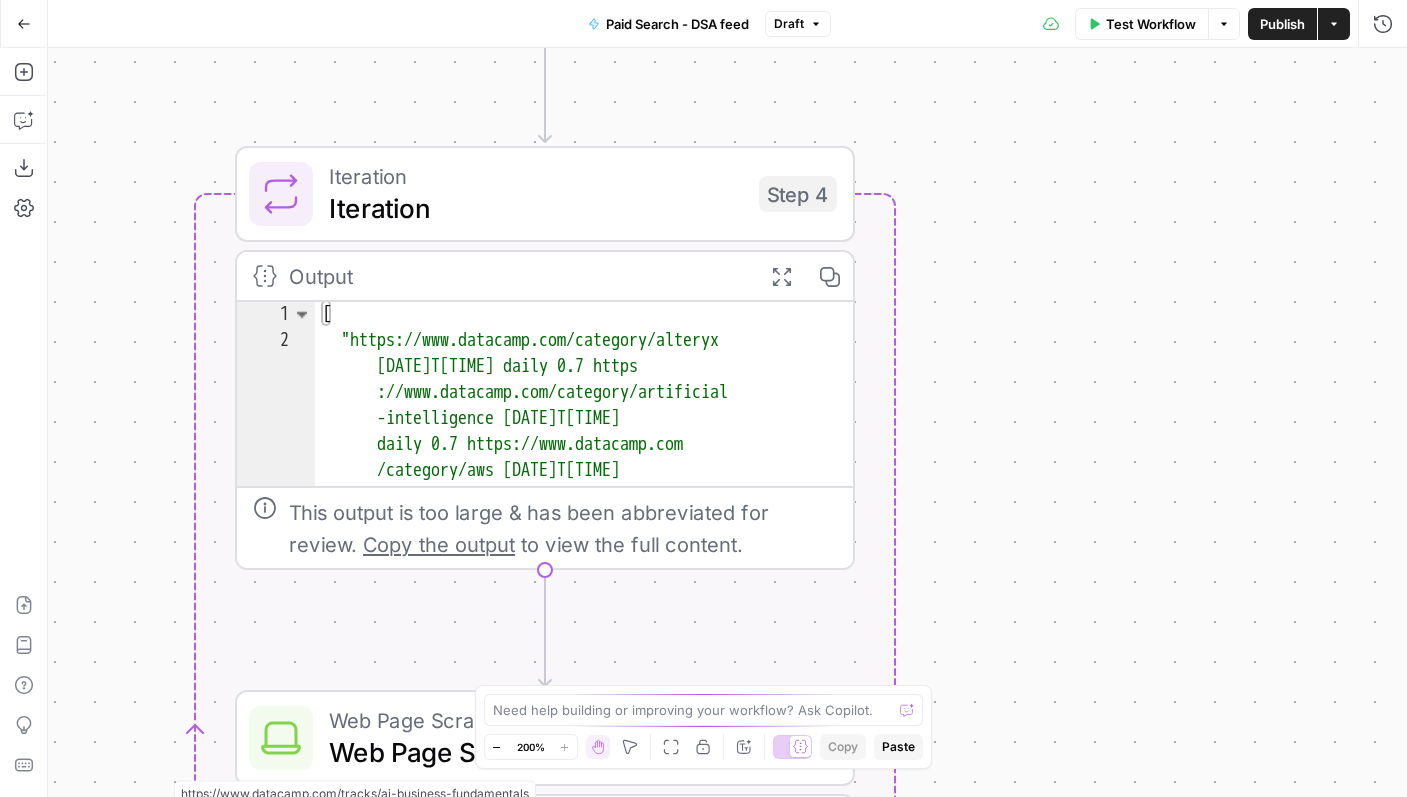 drag, startPoint x: 814, startPoint y: 308, endPoint x: 1041, endPoint y: 306, distance: 227.0088 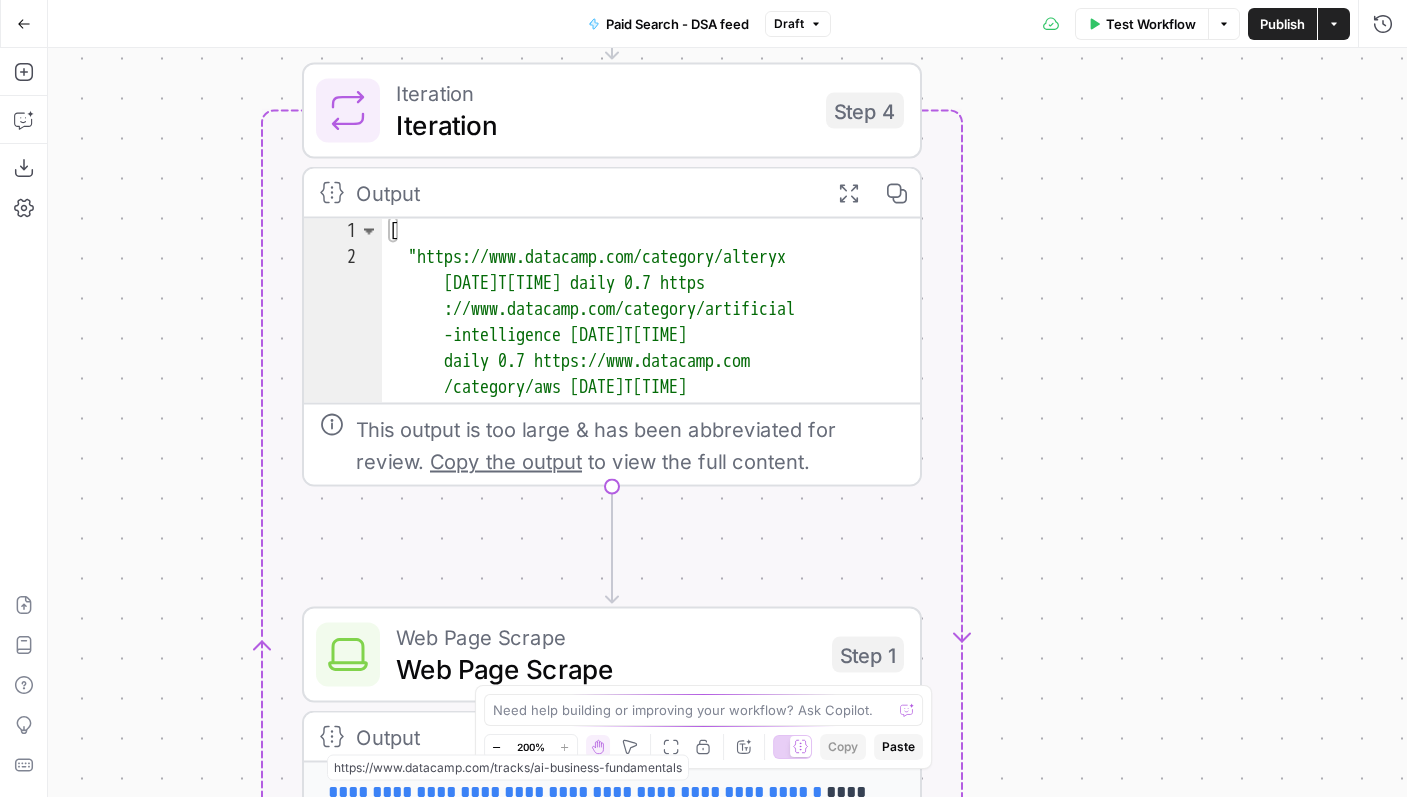 type on "**********" 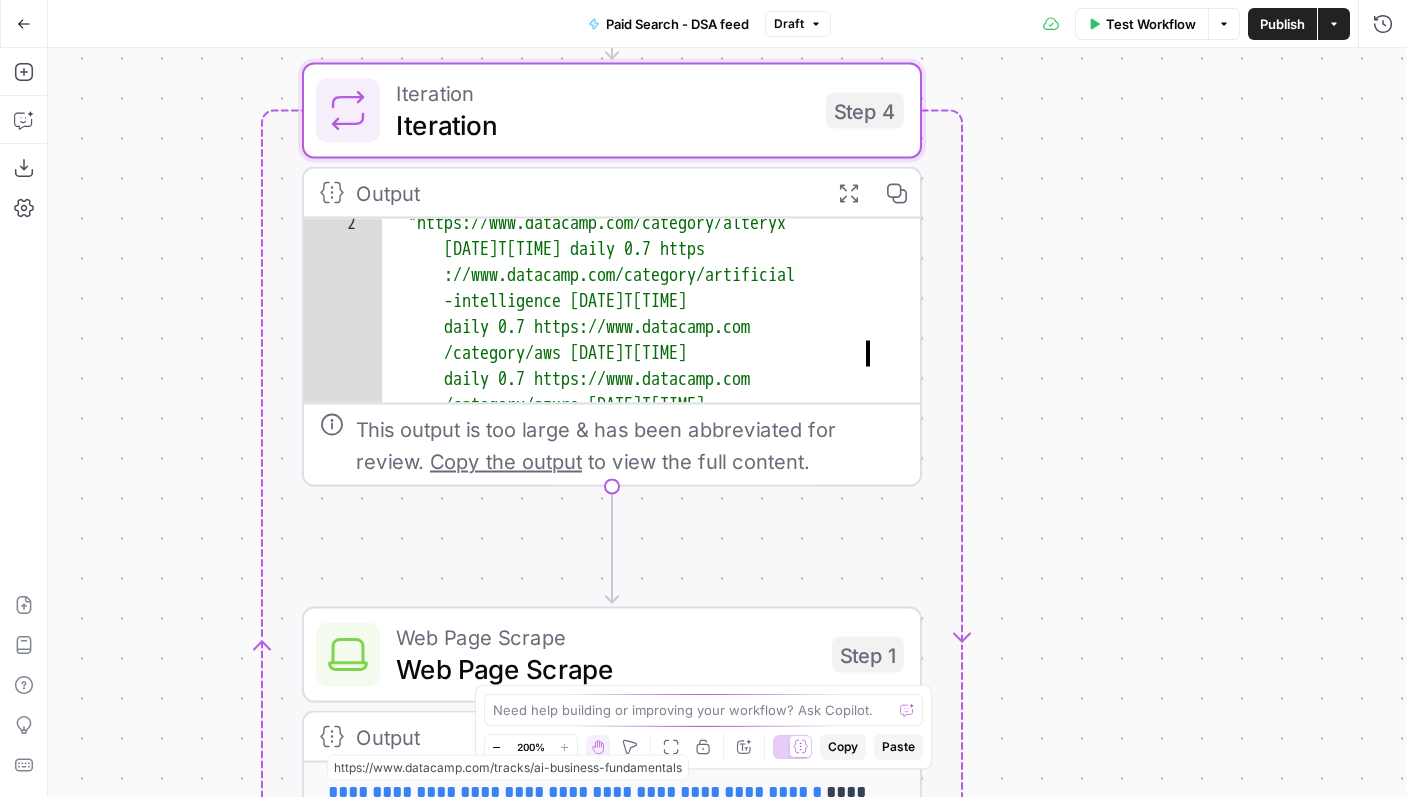 scroll, scrollTop: 0, scrollLeft: 0, axis: both 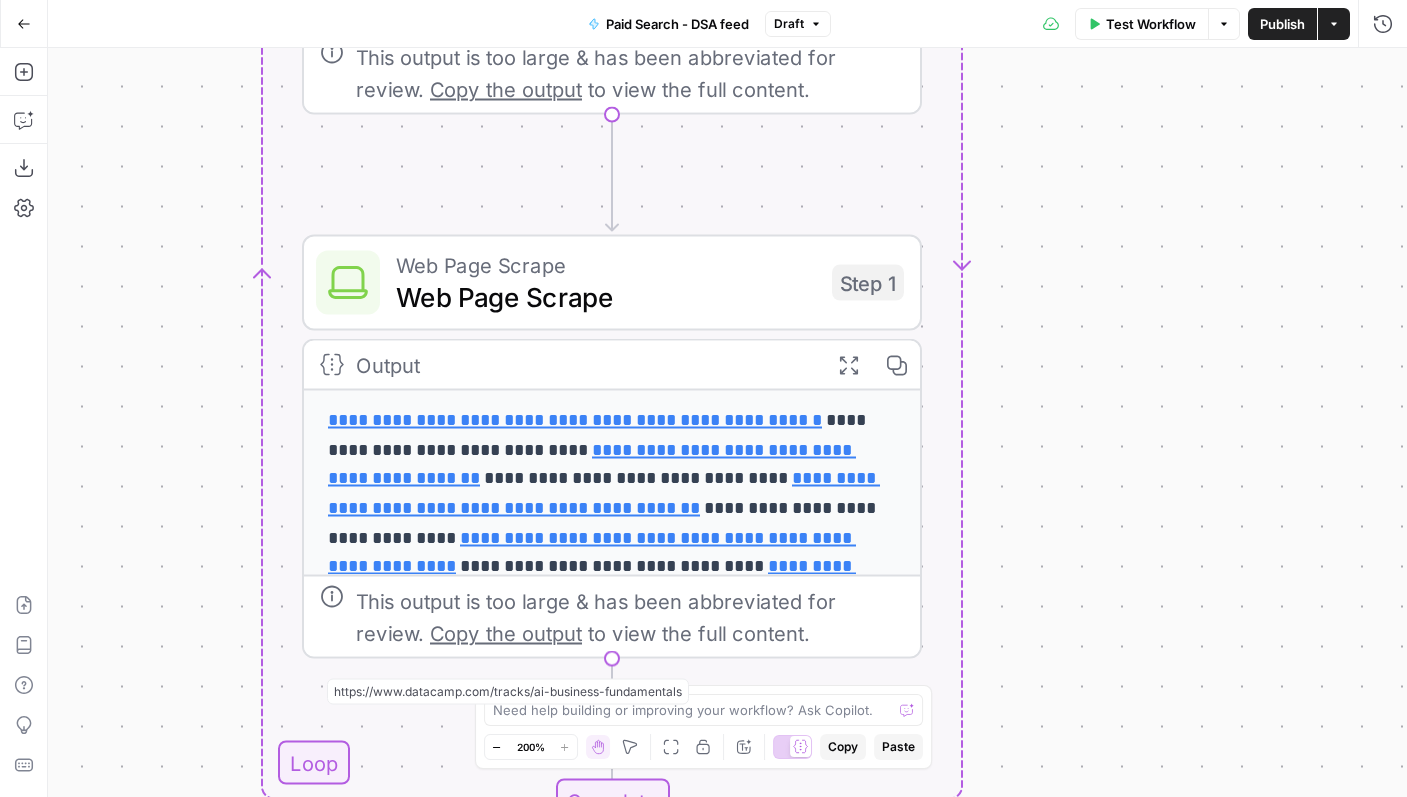 drag, startPoint x: 1105, startPoint y: 442, endPoint x: 1105, endPoint y: 51, distance: 391 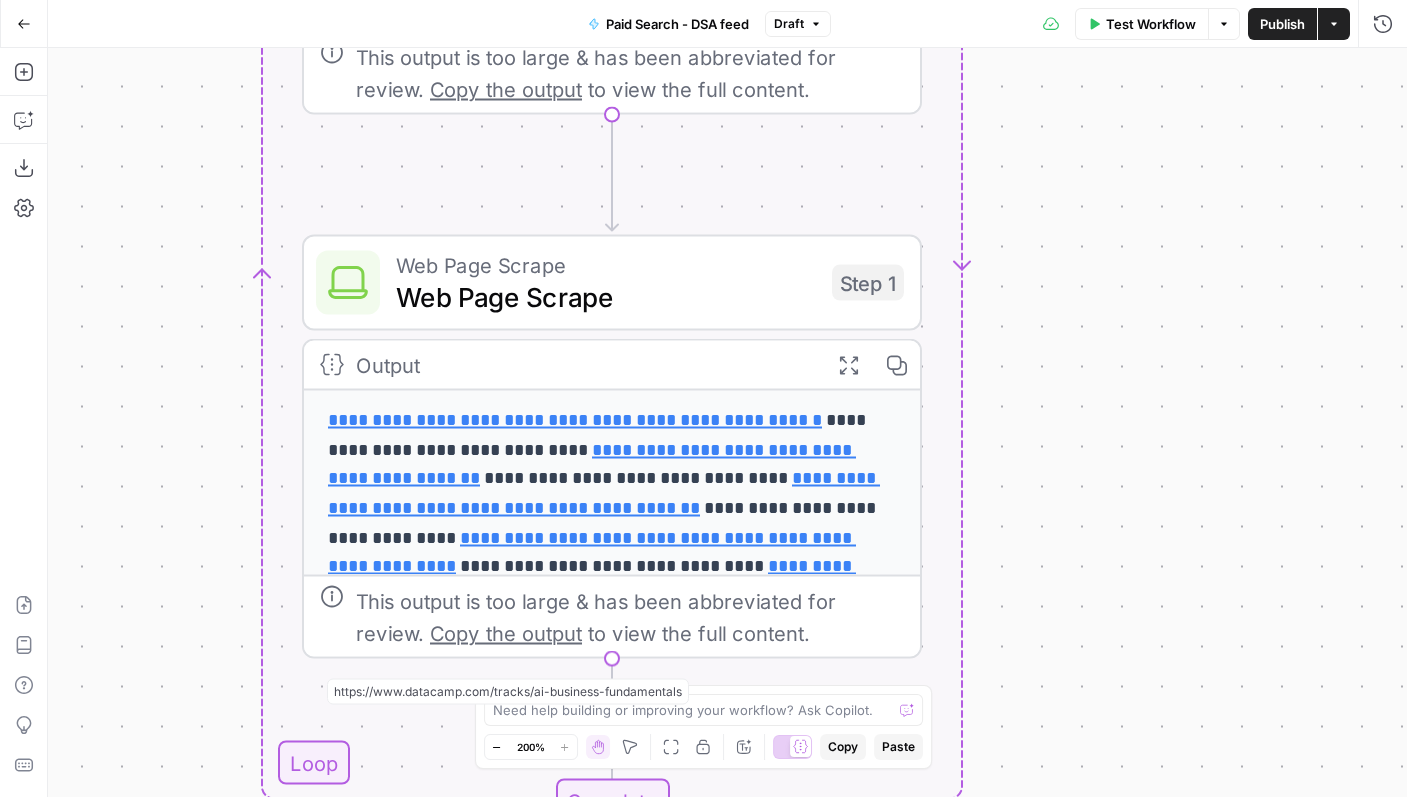 click on "Workflow Set Inputs Inputs Read from Grid Read from Grid Step 5 Output Expand Output Copy 1 2 3 4 5 6 7 8 9 10 [    {      "__id" :  "8013460" ,      "Lang" :  "EN" ,      "URL" :  "https://www.datacamp.com/sitemap          /category.xml"    } ,    {      "__id" :  "8016199" ,      "Lang" :  "EN" ,      "URL" :  "https://www.datacamp.com/sitemap          /certification.xml"     XXXXXXXXXXXXXXXXXXXXXXXXXXXXXXXXXXXXXXXXXXXXXXXXXXXXXXXXXXXXXXXXXXXXXXXXXXXXXXXXXXXXXXXXXXXXXXXXXXXXXXXXXXXXXXXXXXXXXXXXXXXXXXXXXXXXXXXXXXXXXXXXXXXXXXXXXXXXXXXXXXXXXXXXXXXXXXXXXXXXXXXXXXXXXXXXXXXXXXXXXXXXXXXXXXXXXXXXXXXXXXXXXXXXXXXXXXXXXXXXXXXXXXXXXXXXXXXXXXXXXXXXXXXXXXXXXXXXXXXXXXXXXXXXXXXXXXXXXXXXXXXXXXXXXXXXXXXXXXXXXXXXXXXXXXXXXXXXXXXXXXXXXXXXXXXXXXXXXXXXXXXXXXXXXXXXXXXXXXXXXXXXXXXXXXXXXXXXXXXXXXXXXXXXXXXXXXXXXXXXXXXXXXXXXXXXXXXXXXXXXXXXXXXXXXXXXXXXXXXXXXXXXXXXXXXXXXXXXXXXXXXXXXXXXXXXXXXXXXXXXXXXXXXXXXXX LLM · GPT-4.1 Prompt LLM Step 3 Output Expand Output Copy 1 2 3 4 5 6 [           .xml" ," at bounding box center (727, 422) 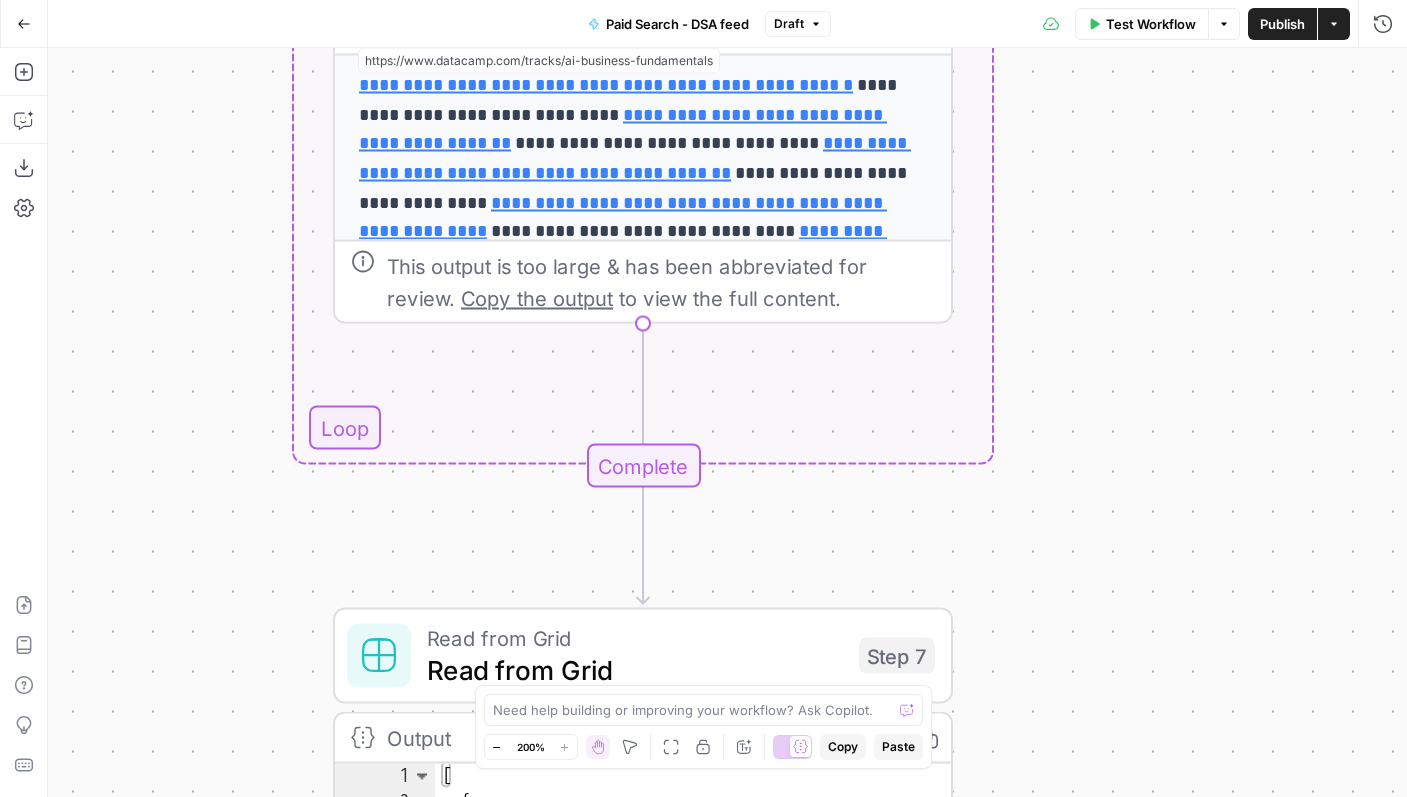 drag, startPoint x: 1045, startPoint y: 588, endPoint x: 1075, endPoint y: 269, distance: 320.40756 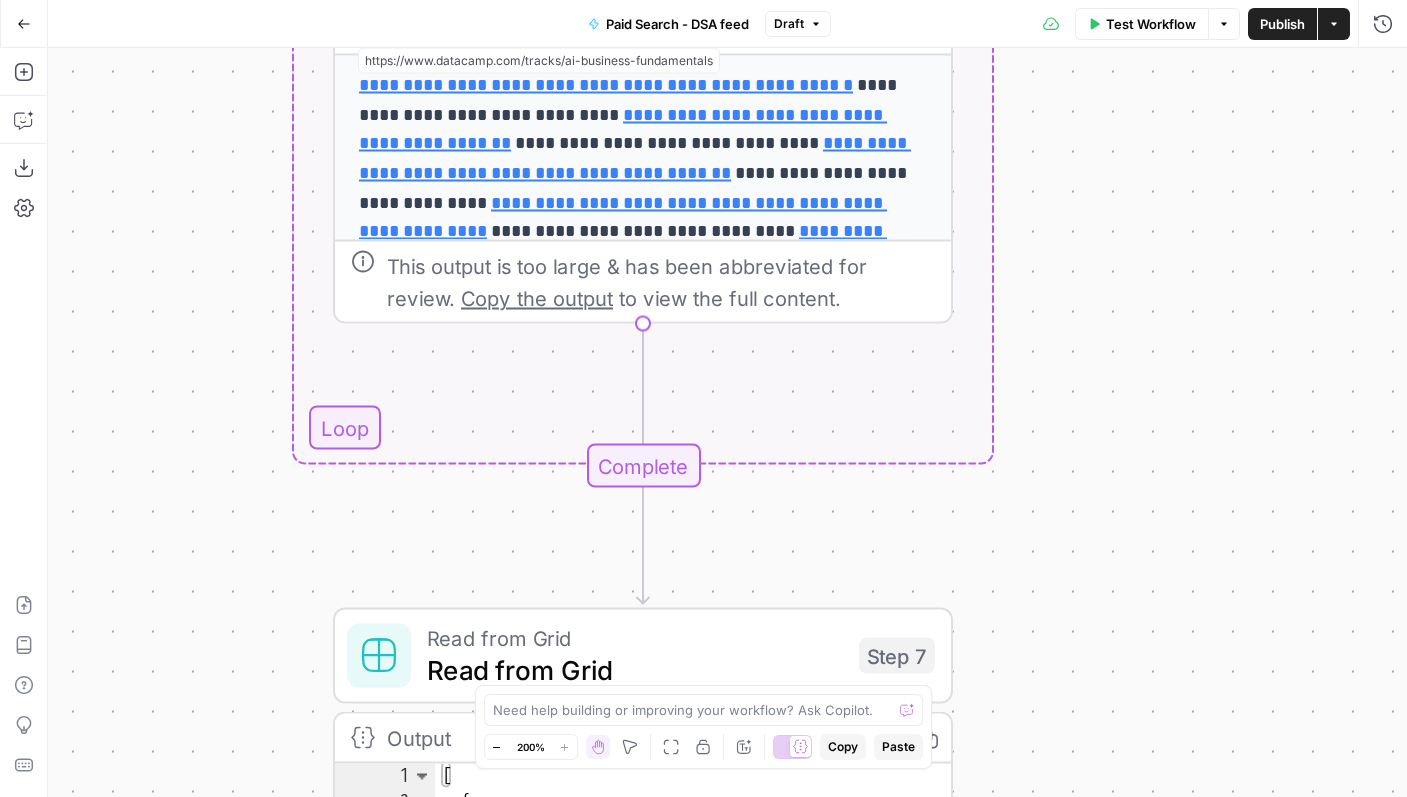 click on "Workflow Set Inputs Inputs Read from Grid Read from Grid Step 5 Output Expand Output Copy 1 2 3 4 5 6 7 8 9 10 [    {      "__id" :  "8013460" ,      "Lang" :  "EN" ,      "URL" :  "https://www.datacamp.com/sitemap          /category.xml"    } ,    {      "__id" :  "8016199" ,      "Lang" :  "EN" ,      "URL" :  "https://www.datacamp.com/sitemap          /certification.xml"     XXXXXXXXXXXXXXXXXXXXXXXXXXXXXXXXXXXXXXXXXXXXXXXXXXXXXXXXXXXXXXXXXXXXXXXXXXXXXXXXXXXXXXXXXXXXXXXXXXXXXXXXXXXXXXXXXXXXXXXXXXXXXXXXXXXXXXXXXXXXXXXXXXXXXXXXXXXXXXXXXXXXXXXXXXXXXXXXXXXXXXXXXXXXXXXXXXXXXXXXXXXXXXXXXXXXXXXXXXXXXXXXXXXXXXXXXXXXXXXXXXXXXXXXXXXXXXXXXXXXXXXXXXXXXXXXXXXXXXXXXXXXXXXXXXXXXXXXXXXXXXXXXXXXXXXXXXXXXXXXXXXXXXXXXXXXXXXXXXXXXXXXXXXXXXXXXXXXXXXXXXXXXXXXXXXXXXXXXXXXXXXXXXXXXXXXXXXXXXXXXXXXXXXXXXXXXXXXXXXXXXXXXXXXXXXXXXXXXXXXXXXXXXXXXXXXXXXXXXXXXXXXXXXXXXXXXXXXXXXXXXXXXXXXXXXXXXXXXXXXXXXXXXXXXXXX LLM · GPT-4.1 Prompt LLM Step 3 Output Expand Output Copy 1 2 3 4 5 6 [           .xml" ," at bounding box center [727, 422] 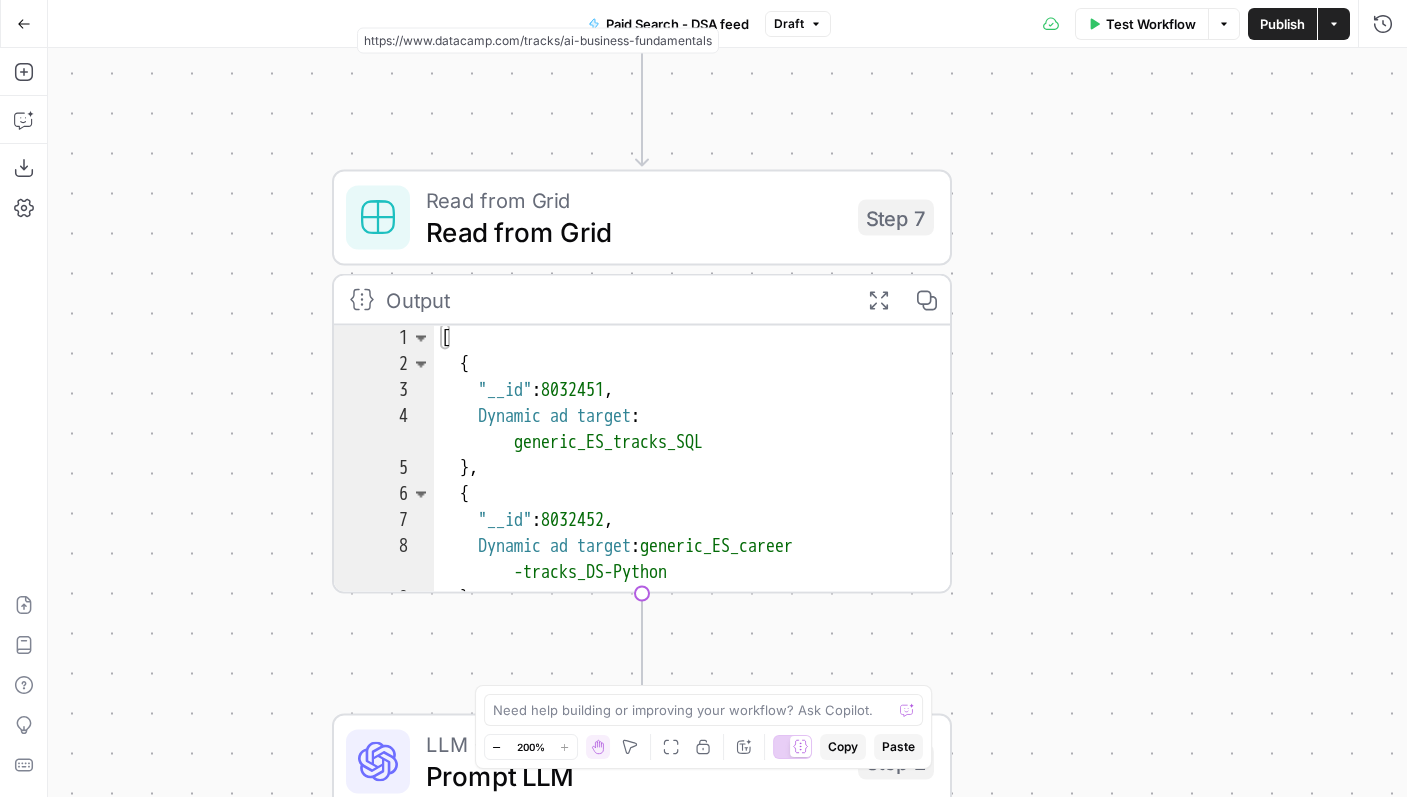 drag, startPoint x: 1041, startPoint y: 608, endPoint x: 1041, endPoint y: 171, distance: 437 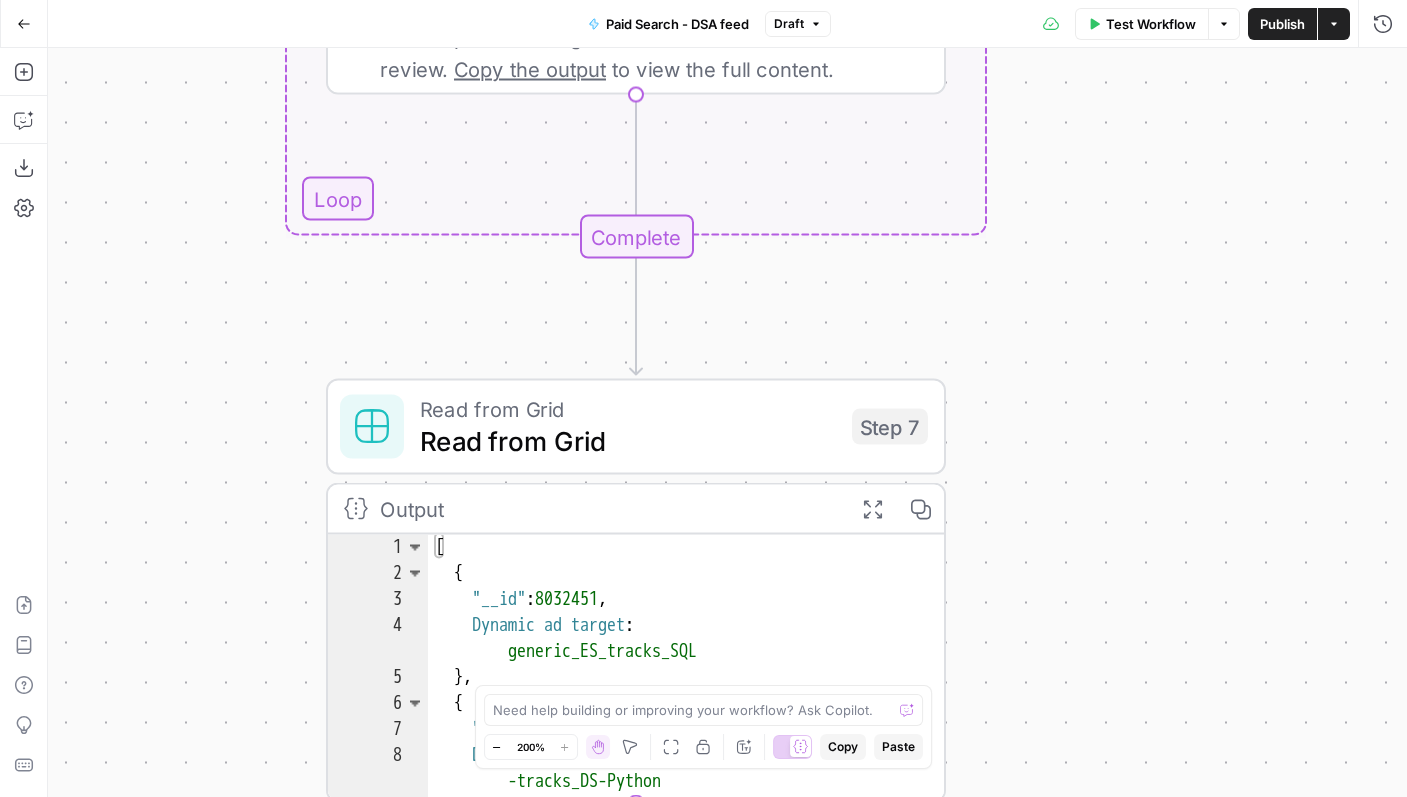 drag, startPoint x: 1169, startPoint y: 358, endPoint x: 1152, endPoint y: 691, distance: 333.43365 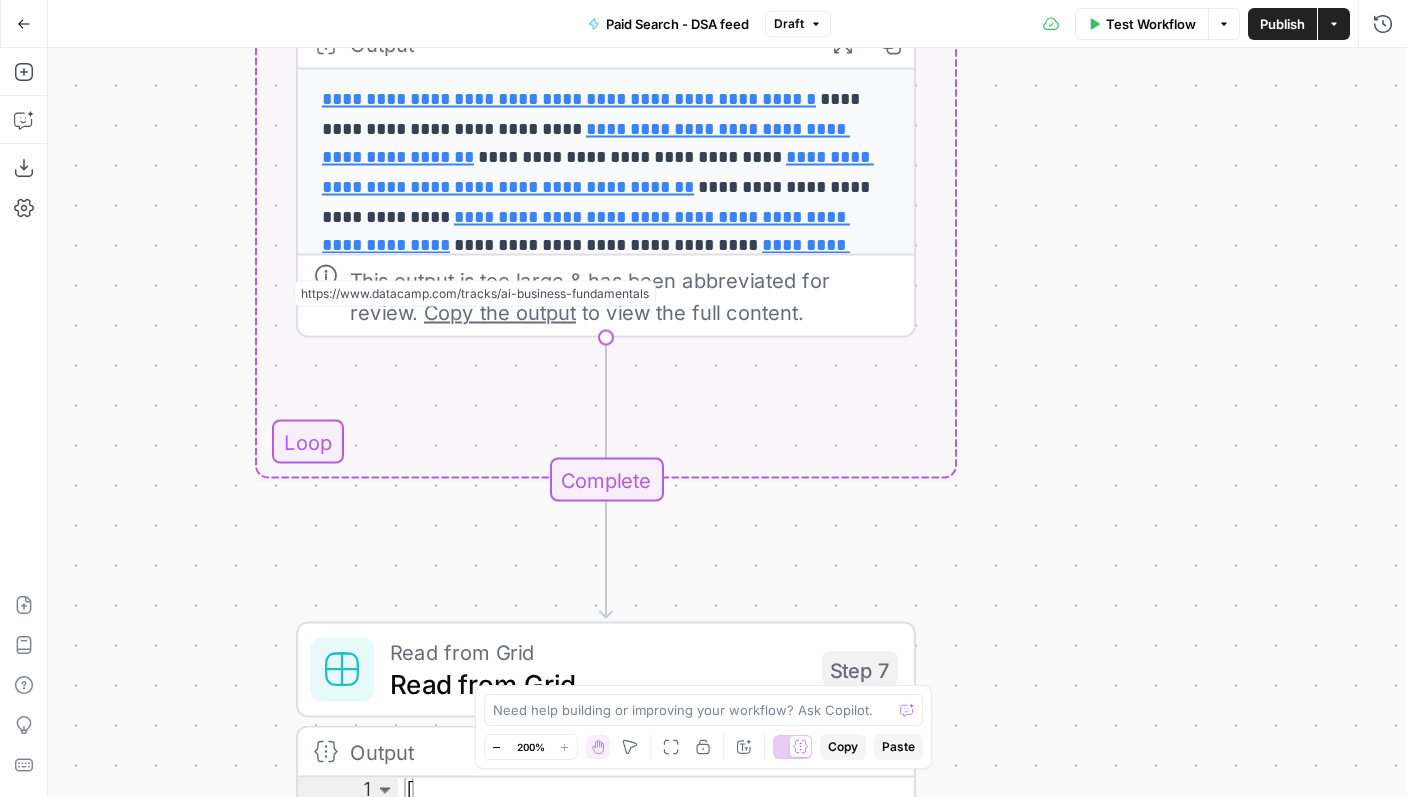 drag, startPoint x: 1171, startPoint y: 423, endPoint x: 1142, endPoint y: 267, distance: 158.67262 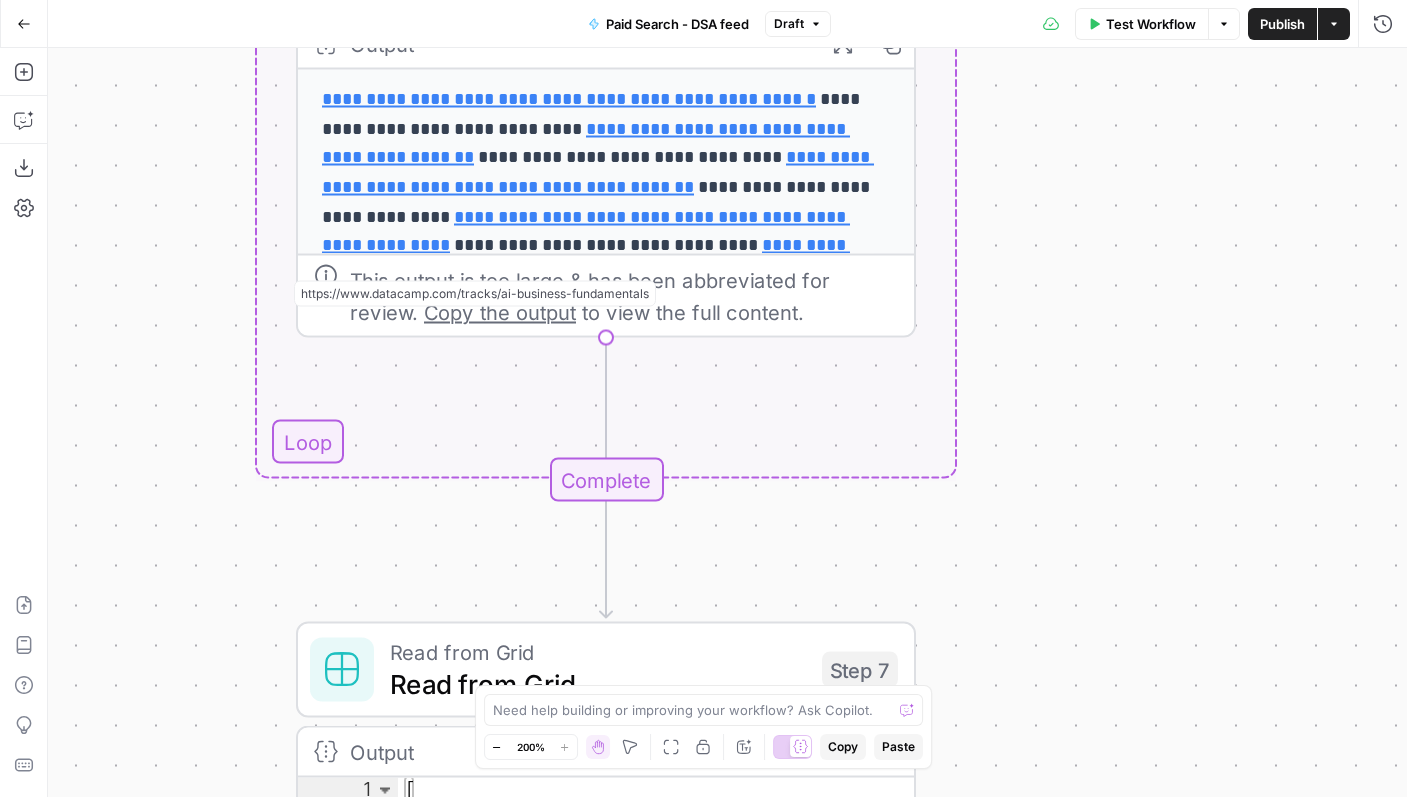 click on "Workflow Set Inputs Inputs Read from Grid Read from Grid Step 5 Output Expand Output Copy 1 2 3 4 5 6 7 8 9 10 [    {      "__id" :  "8013460" ,      "Lang" :  "EN" ,      "URL" :  "https://www.datacamp.com/sitemap          /category.xml"    } ,    {      "__id" :  "8016199" ,      "Lang" :  "EN" ,      "URL" :  "https://www.datacamp.com/sitemap          /certification.xml"     XXXXXXXXXXXXXXXXXXXXXXXXXXXXXXXXXXXXXXXXXXXXXXXXXXXXXXXXXXXXXXXXXXXXXXXXXXXXXXXXXXXXXXXXXXXXXXXXXXXXXXXXXXXXXXXXXXXXXXXXXXXXXXXXXXXXXXXXXXXXXXXXXXXXXXXXXXXXXXXXXXXXXXXXXXXXXXXXXXXXXXXXXXXXXXXXXXXXXXXXXXXXXXXXXXXXXXXXXXXXXXXXXXXXXXXXXXXXXXXXXXXXXXXXXXXXXXXXXXXXXXXXXXXXXXXXXXXXXXXXXXXXXXXXXXXXXXXXXXXXXXXXXXXXXXXXXXXXXXXXXXXXXXXXXXXXXXXXXXXXXXXXXXXXXXXXXXXXXXXXXXXXXXXXXXXXXXXXXXXXXXXXXXXXXXXXXXXXXXXXXXXXXXXXXXXXXXXXXXXXXXXXXXXXXXXXXXXXXXXXXXXXXXXXXXXXXXXXXXXXXXXXXXXXXXXXXXXXXXXXXXXXXXXXXXXXXXXXXXXXXXXXXXXXXXXX LLM · GPT-4.1 Prompt LLM Step 3 Output Expand Output Copy 1 2 3 4 5 6 [           .xml" ," at bounding box center (727, 422) 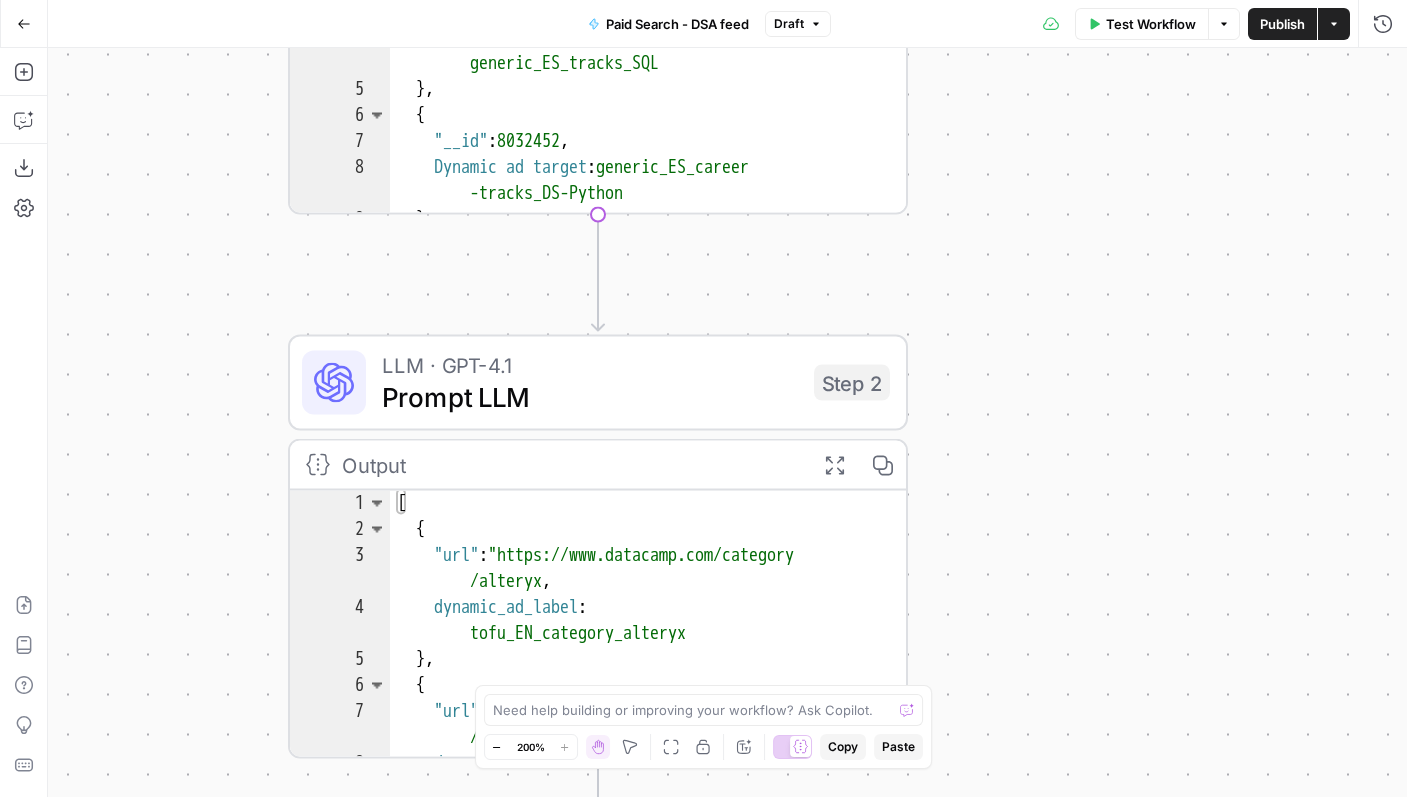 drag, startPoint x: 1141, startPoint y: 399, endPoint x: 1141, endPoint y: -159, distance: 558 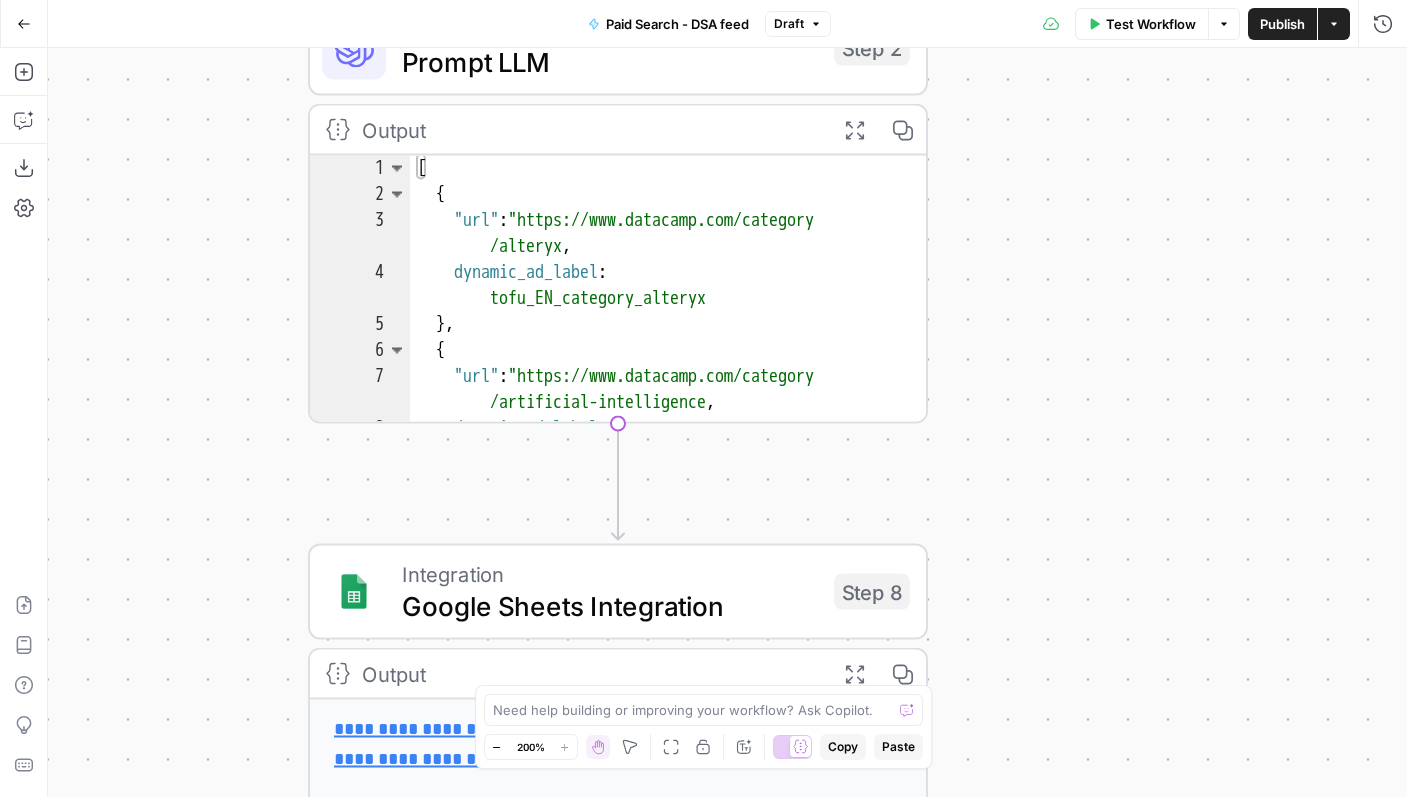 drag, startPoint x: 1050, startPoint y: 569, endPoint x: 1071, endPoint y: 234, distance: 335.65756 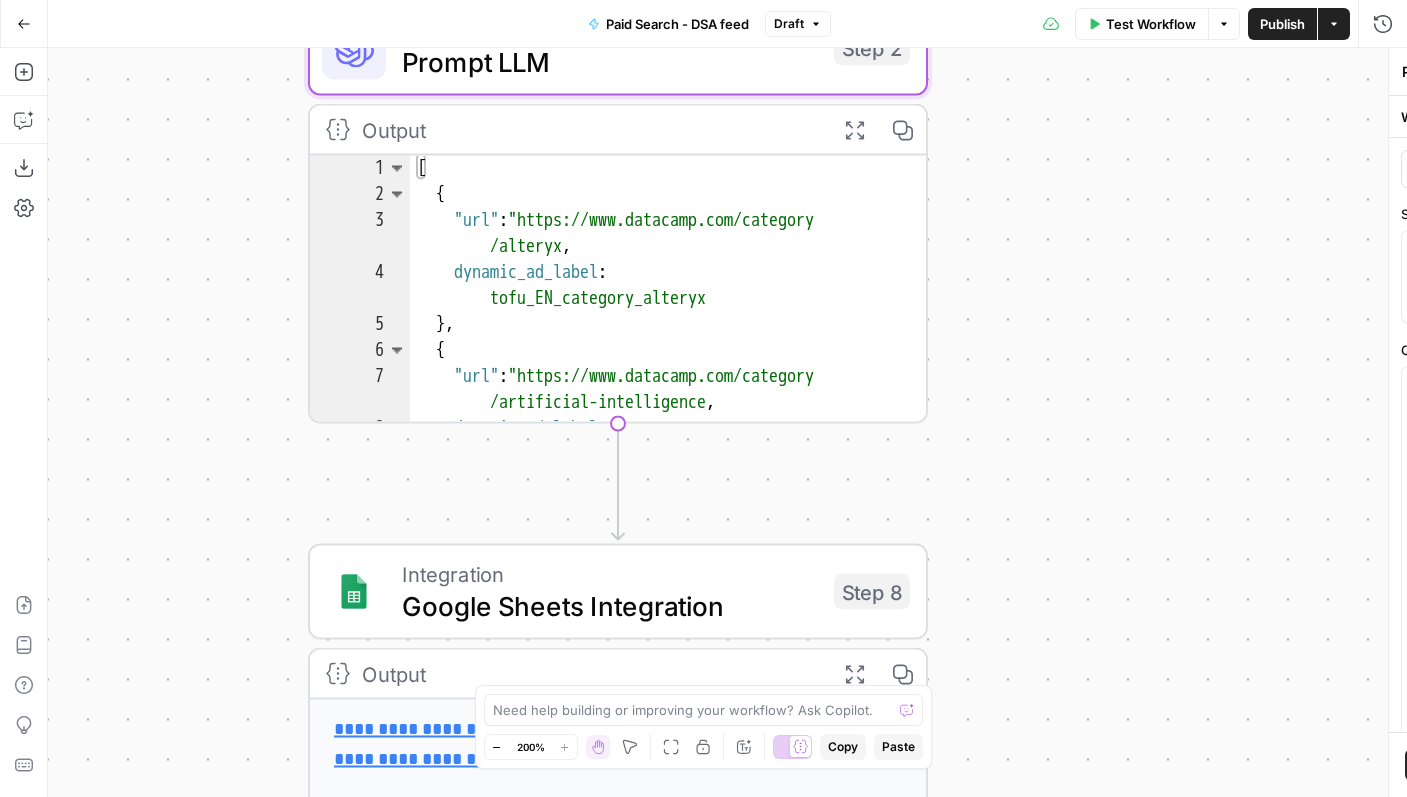 click on "Prompt LLM" at bounding box center [610, 62] 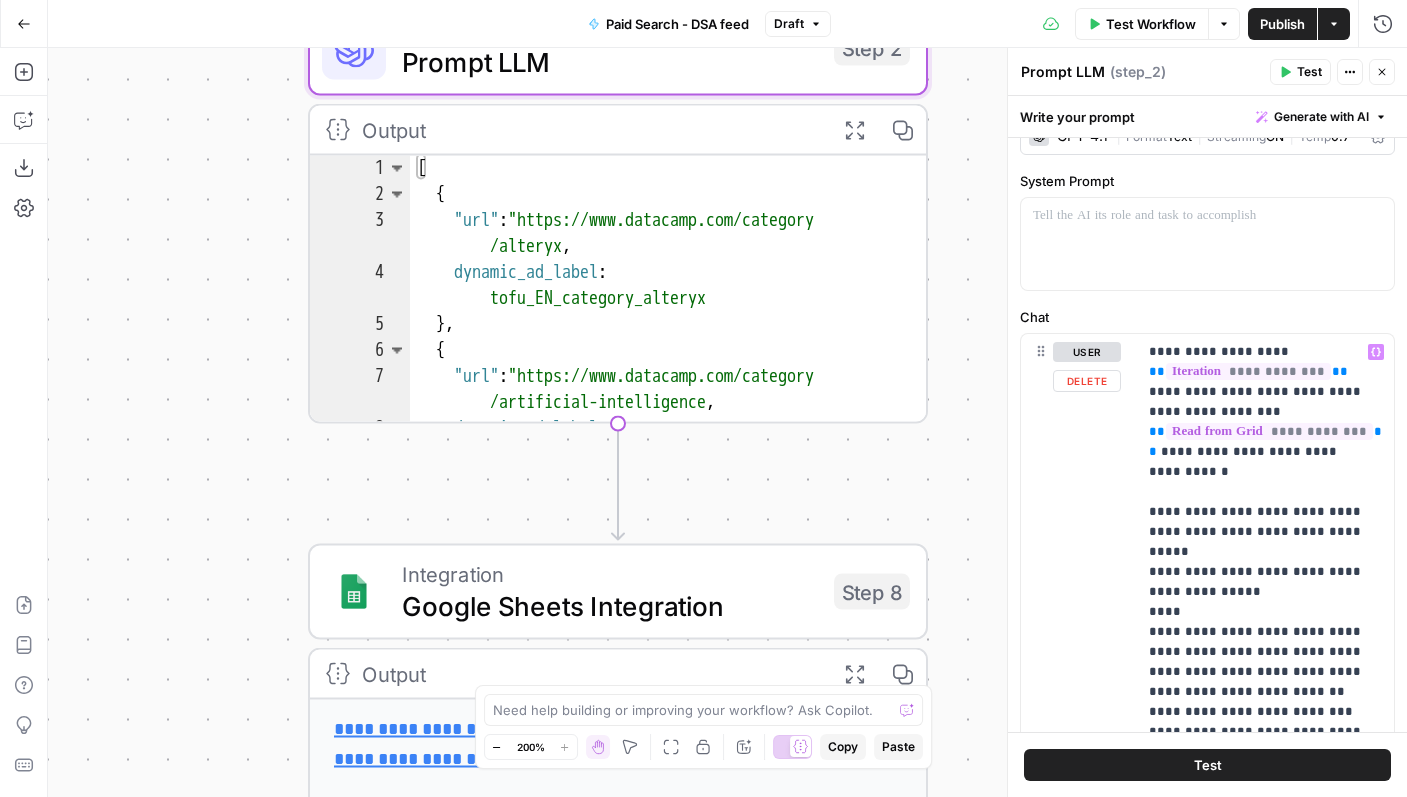 scroll, scrollTop: 37, scrollLeft: 0, axis: vertical 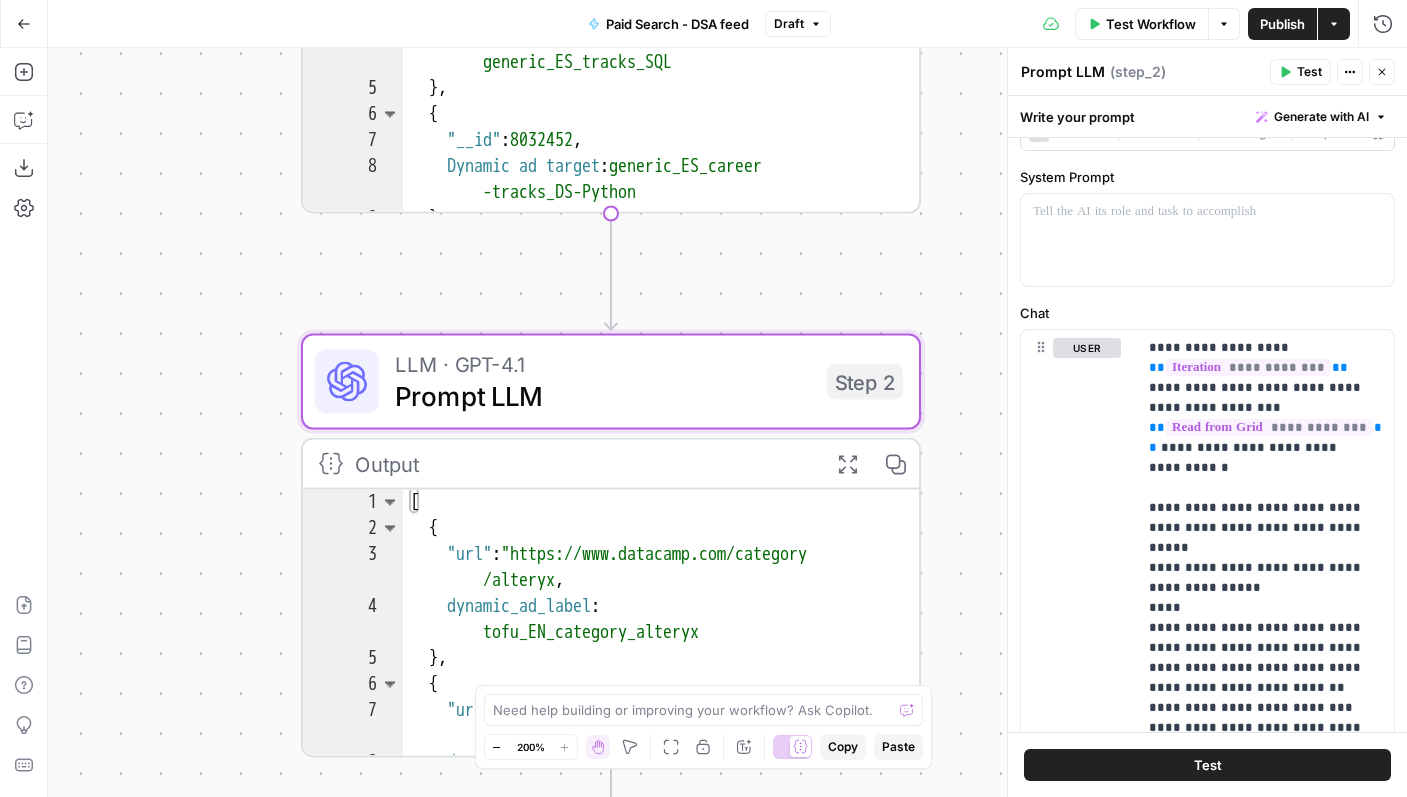 drag, startPoint x: 959, startPoint y: 238, endPoint x: 961, endPoint y: 796, distance: 558.0036 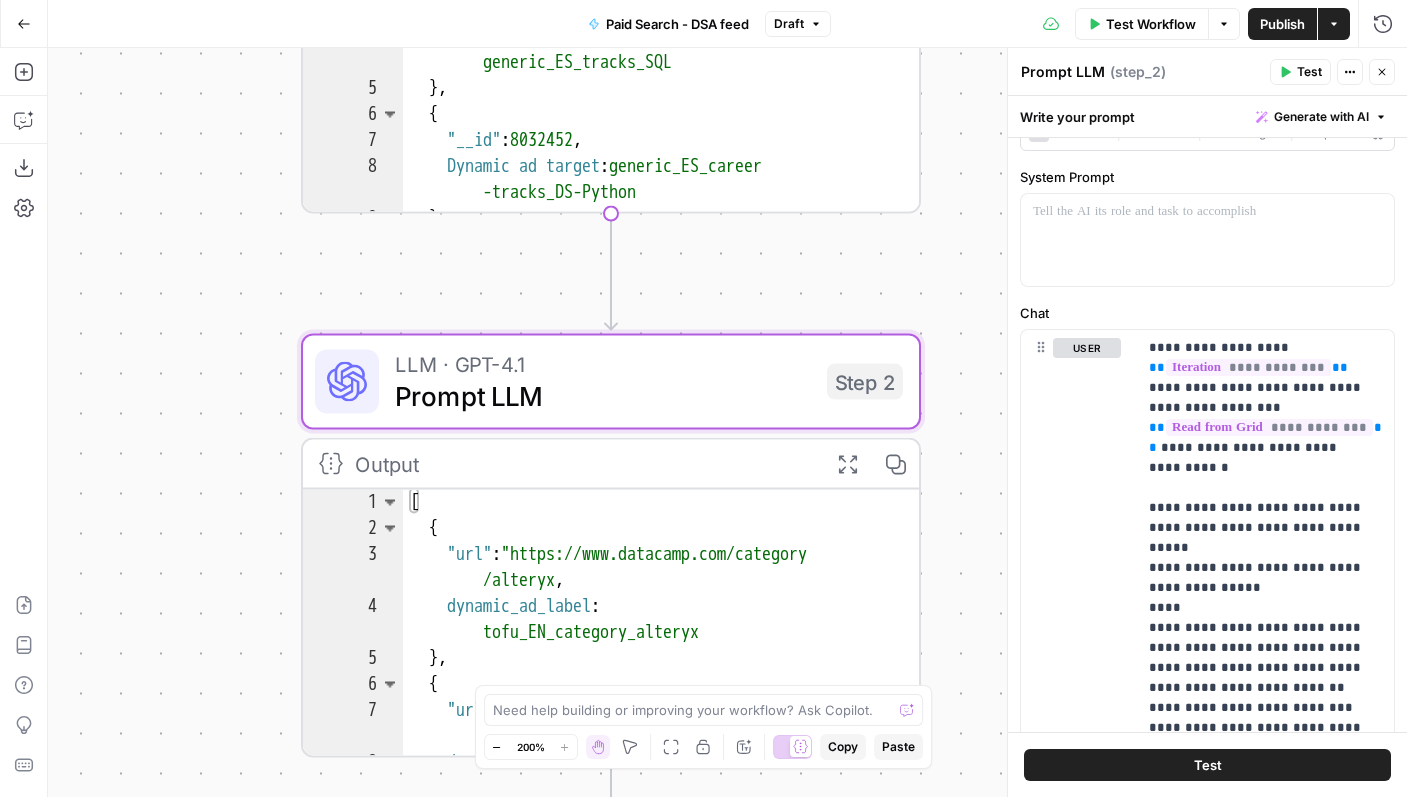 click on "Workflow Set Inputs Inputs Read from Grid Read from Grid Step 5 Output Expand Output Copy 1 2 3 4 5 6 7 8 9 10 [    {      "__id" :  "8013460" ,      "Lang" :  "EN" ,      "URL" :  "https://www.datacamp.com/sitemap          /category.xml"    } ,    {      "__id" :  "8016199" ,      "Lang" :  "EN" ,      "URL" :  "https://www.datacamp.com/sitemap          /certification.xml"     XXXXXXXXXXXXXXXXXXXXXXXXXXXXXXXXXXXXXXXXXXXXXXXXXXXXXXXXXXXXXXXXXXXXXXXXXXXXXXXXXXXXXXXXXXXXXXXXXXXXXXXXXXXXXXXXXXXXXXXXXXXXXXXXXXXXXXXXXXXXXXXXXXXXXXXXXXXXXXXXXXXXXXXXXXXXXXXXXXXXXXXXXXXXXXXXXXXXXXXXXXXXXXXXXXXXXXXXXXXXXXXXXXXXXXXXXXXXXXXXXXXXXXXXXXXXXXXXXXXXXXXXXXXXXXXXXXXXXXXXXXXXXXXXXXXXXXXXXXXXXXXXXXXXXXXXXXXXXXXXXXXXXXXXXXXXXXXXXXXXXXXXXXXXXXXXXXXXXXXXXXXXXXXXXXXXXXXXXXXXXXXXXXXXXXXXXXXXXXXXXXXXXXXXXXXXXXXXXXXXXXXXXXXXXXXXXXXXXXXXXXXXXXXXXXXXXXXXXXXXXXXXXXXXXXXXXXXXXXXXXXXXXXXXXXXXXXXXXXXXXXXXXXXXXXXX LLM · GPT-4.1 Prompt LLM Step 3 Output Expand Output Copy 1 2 3 4 5 6 [           .xml" ," at bounding box center [727, 422] 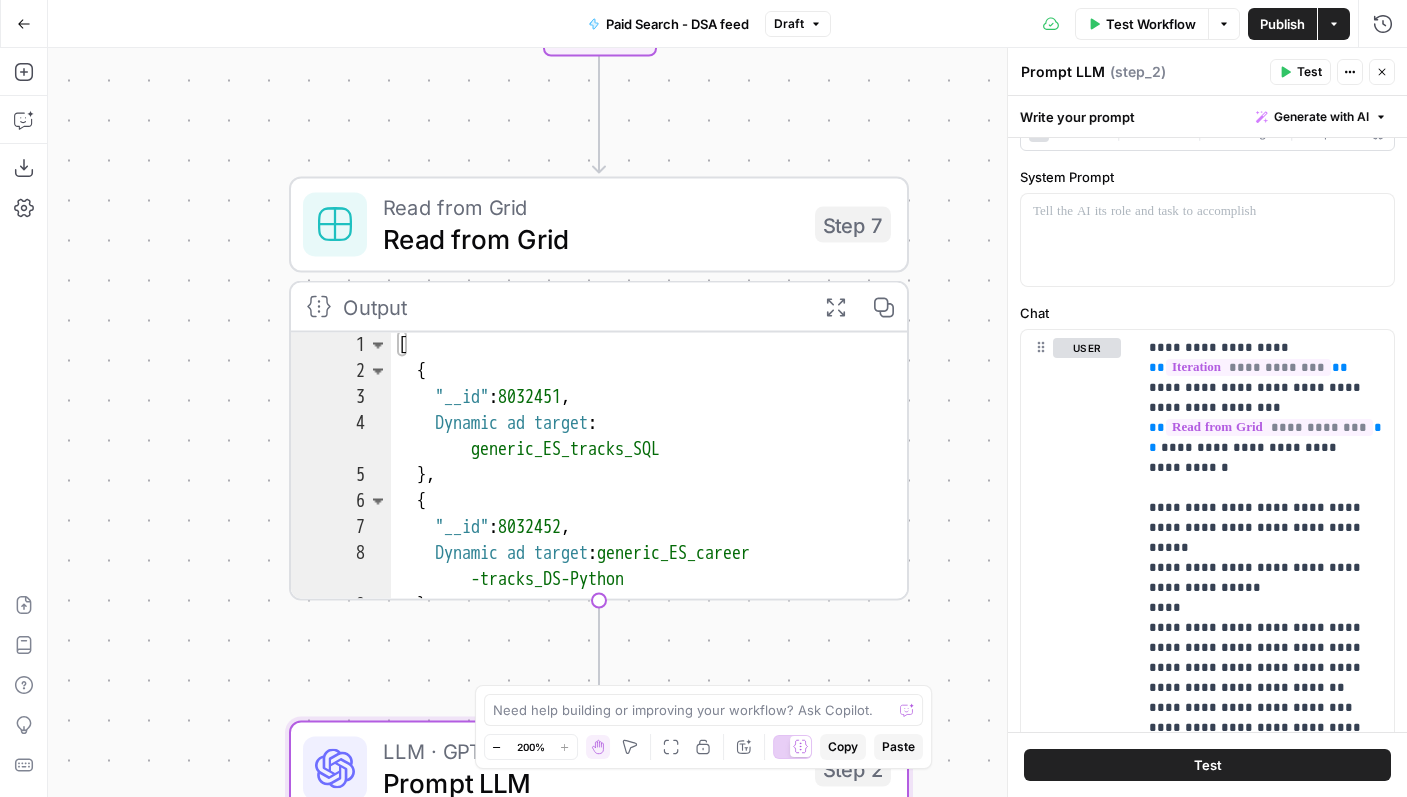 drag, startPoint x: 974, startPoint y: 458, endPoint x: 951, endPoint y: 795, distance: 337.78397 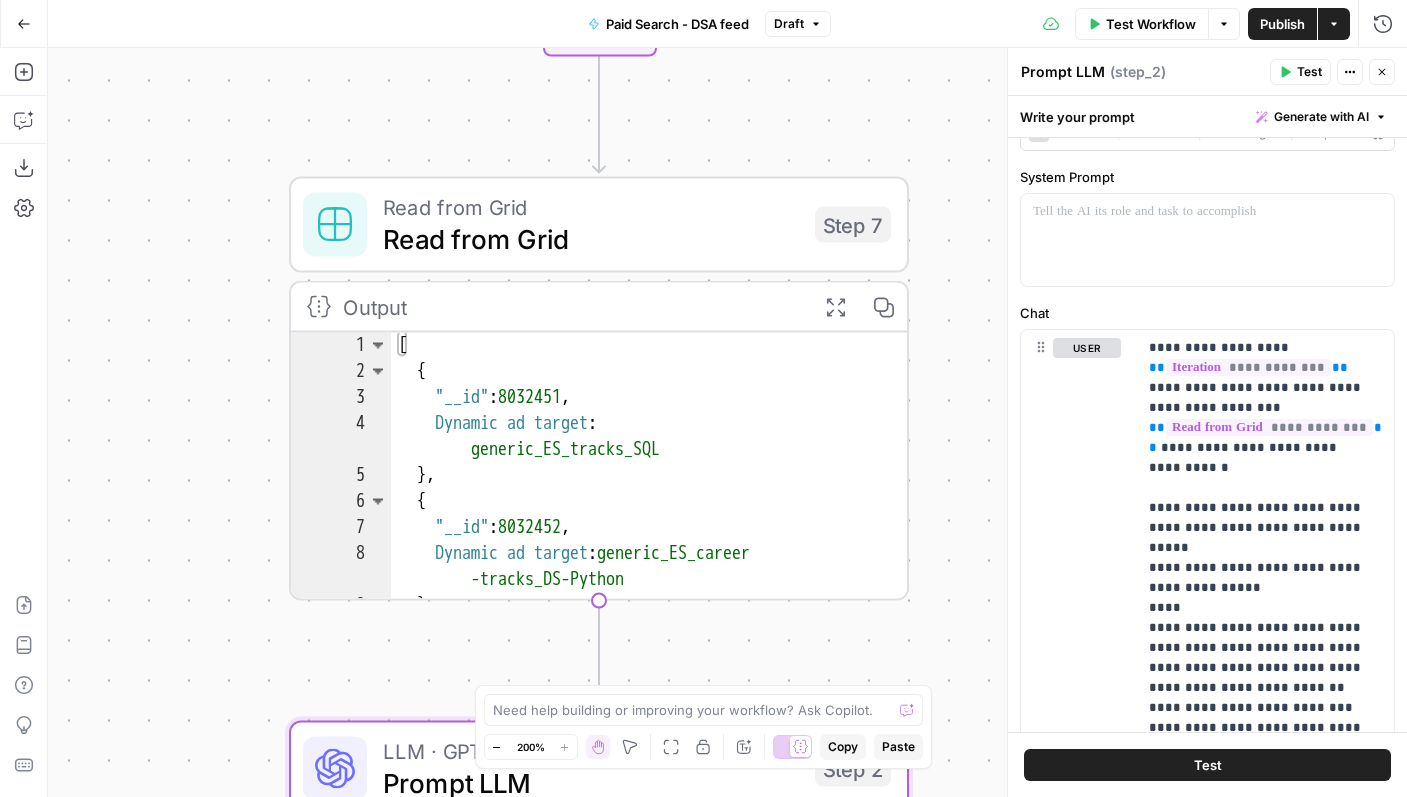 click on "Workflow Set Inputs Inputs Read from Grid Read from Grid Step 5 Output Expand Output Copy 1 2 3 4 5 6 7 8 9 10 [    {      "__id" :  "8013460" ,      "Lang" :  "EN" ,      "URL" :  "https://www.datacamp.com/sitemap          /category.xml"    } ,    {      "__id" :  "8016199" ,      "Lang" :  "EN" ,      "URL" :  "https://www.datacamp.com/sitemap          /certification.xml"     XXXXXXXXXXXXXXXXXXXXXXXXXXXXXXXXXXXXXXXXXXXXXXXXXXXXXXXXXXXXXXXXXXXXXXXXXXXXXXXXXXXXXXXXXXXXXXXXXXXXXXXXXXXXXXXXXXXXXXXXXXXXXXXXXXXXXXXXXXXXXXXXXXXXXXXXXXXXXXXXXXXXXXXXXXXXXXXXXXXXXXXXXXXXXXXXXXXXXXXXXXXXXXXXXXXXXXXXXXXXXXXXXXXXXXXXXXXXXXXXXXXXXXXXXXXXXXXXXXXXXXXXXXXXXXXXXXXXXXXXXXXXXXXXXXXXXXXXXXXXXXXXXXXXXXXXXXXXXXXXXXXXXXXXXXXXXXXXXXXXXXXXXXXXXXXXXXXXXXXXXXXXXXXXXXXXXXXXXXXXXXXXXXXXXXXXXXXXXXXXXXXXXXXXXXXXXXXXXXXXXXXXXXXXXXXXXXXXXXXXXXXXXXXXXXXXXXXXXXXXXXXXXXXXXXXXXXXXXXXXXXXXXXXXXXXXXXXXXXXXXXXXXXXXXXXX LLM · GPT-4.1 Prompt LLM Step 3 Output Expand Output Copy 1 2 3 4 5 6 [           .xml" ," at bounding box center [727, 422] 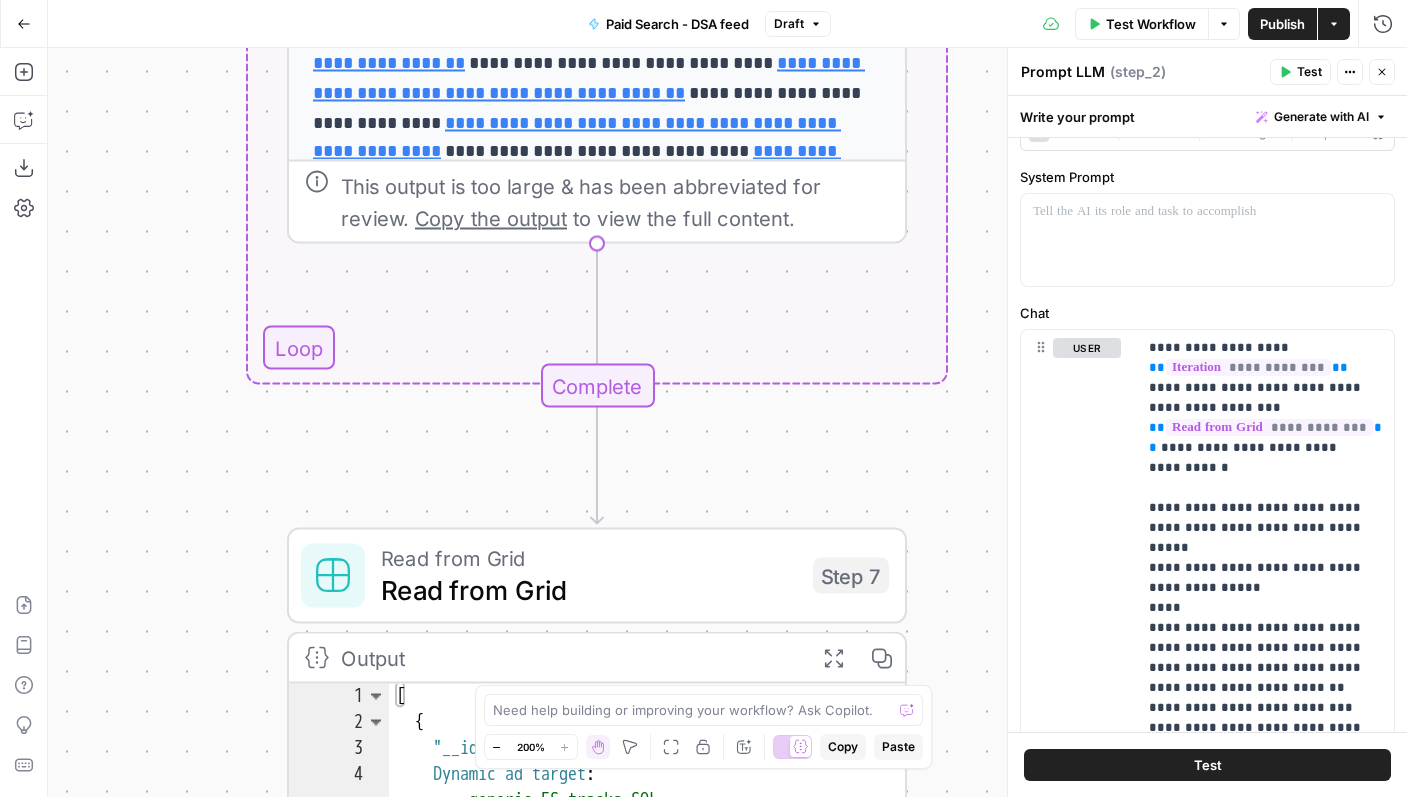 drag, startPoint x: 989, startPoint y: 472, endPoint x: 987, endPoint y: 794, distance: 322.00623 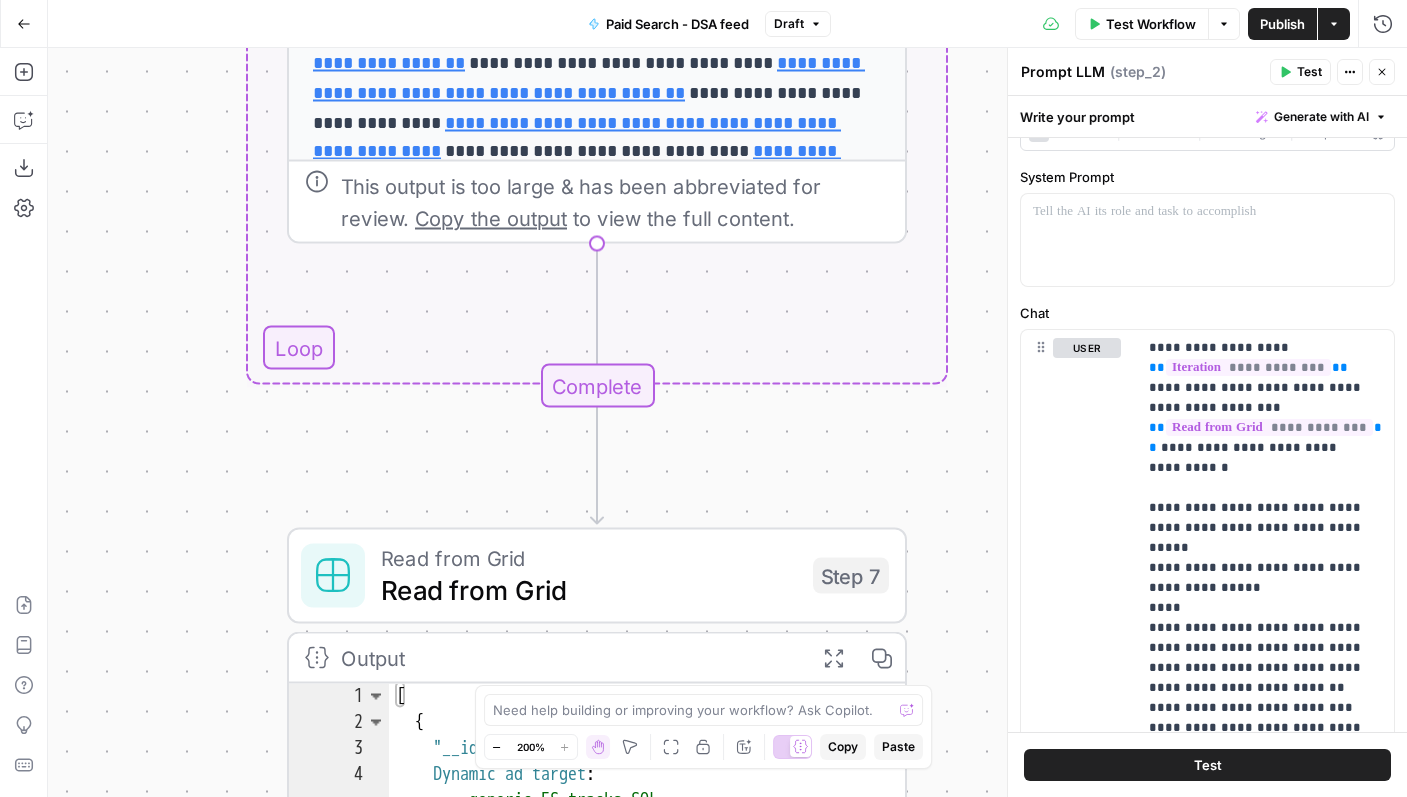 click on "Workflow Set Inputs Inputs Read from Grid Read from Grid Step 5 Output Expand Output Copy 1 2 3 4 5 6 7 8 9 10 [    {      "__id" :  "8013460" ,      "Lang" :  "EN" ,      "URL" :  "https://www.datacamp.com/sitemap          /category.xml"    } ,    {      "__id" :  "8016199" ,      "Lang" :  "EN" ,      "URL" :  "https://www.datacamp.com/sitemap          /certification.xml"     XXXXXXXXXXXXXXXXXXXXXXXXXXXXXXXXXXXXXXXXXXXXXXXXXXXXXXXXXXXXXXXXXXXXXXXXXXXXXXXXXXXXXXXXXXXXXXXXXXXXXXXXXXXXXXXXXXXXXXXXXXXXXXXXXXXXXXXXXXXXXXXXXXXXXXXXXXXXXXXXXXXXXXXXXXXXXXXXXXXXXXXXXXXXXXXXXXXXXXXXXXXXXXXXXXXXXXXXXXXXXXXXXXXXXXXXXXXXXXXXXXXXXXXXXXXXXXXXXXXXXXXXXXXXXXXXXXXXXXXXXXXXXXXXXXXXXXXXXXXXXXXXXXXXXXXXXXXXXXXXXXXXXXXXXXXXXXXXXXXXXXXXXXXXXXXXXXXXXXXXXXXXXXXXXXXXXXXXXXXXXXXXXXXXXXXXXXXXXXXXXXXXXXXXXXXXXXXXXXXXXXXXXXXXXXXXXXXXXXXXXXXXXXXXXXXXXXXXXXXXXXXXXXXXXXXXXXXXXXXXXXXXXXXXXXXXXXXXXXXXXXXXXXXXXXXX LLM · GPT-4.1 Prompt LLM Step 3 Output Expand Output Copy 1 2 3 4 5 6 [           .xml" ," at bounding box center [727, 422] 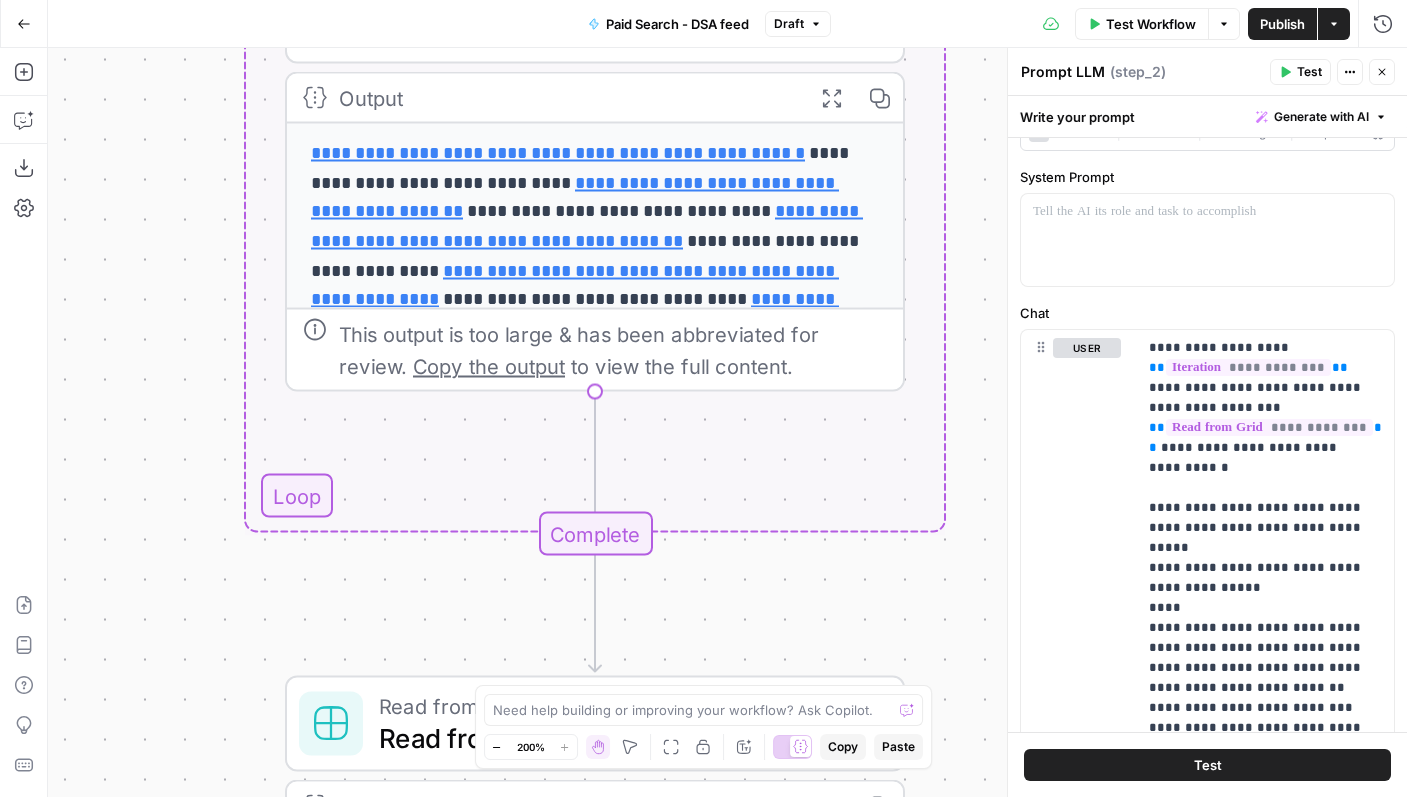 click on "Complete" at bounding box center [595, 534] 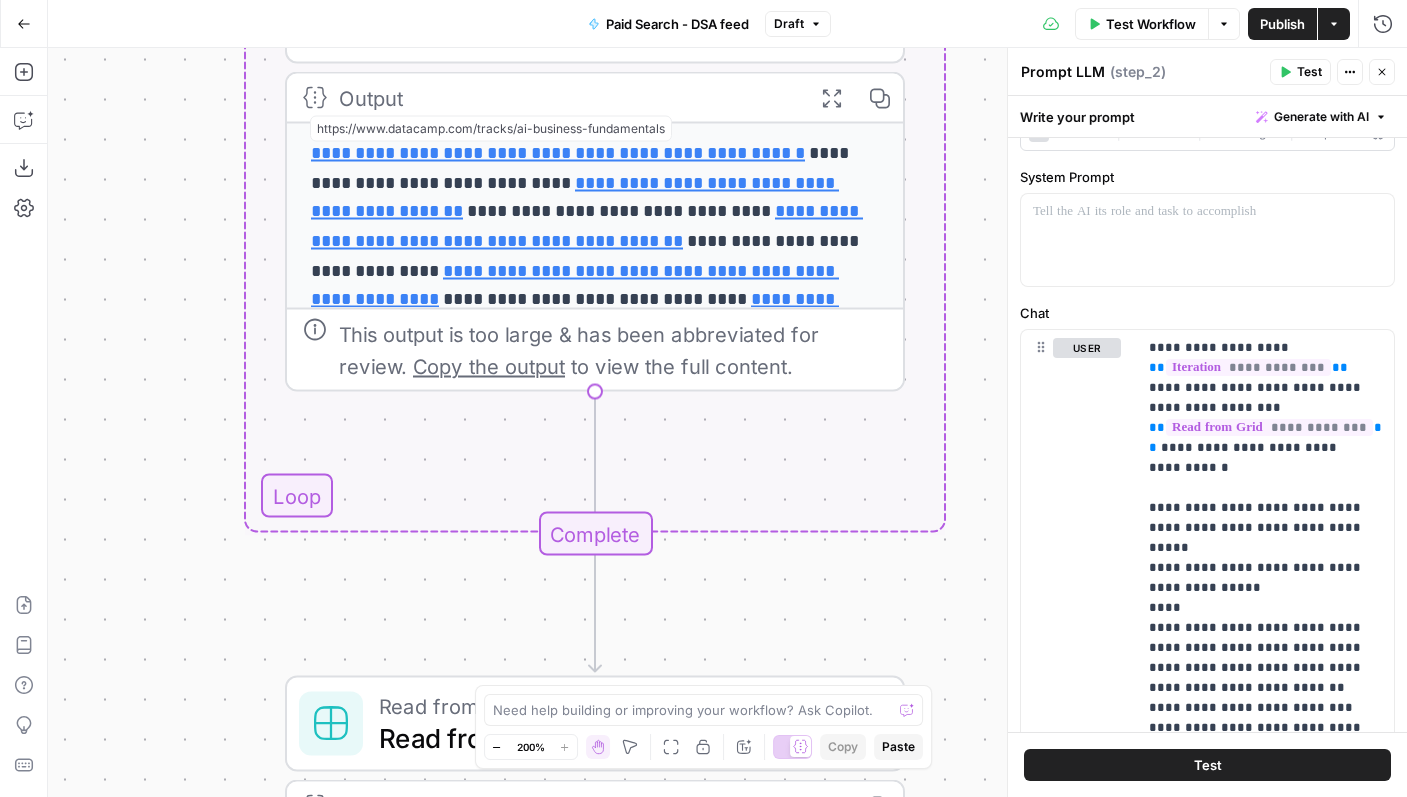 click on "Workflow Set Inputs Inputs Read from Grid Read from Grid Step 5 Output Expand Output Copy 1 2 3 4 5 6 7 8 9 10 [    {      "__id" :  "8013460" ,      "Lang" :  "EN" ,      "URL" :  "https://www.datacamp.com/sitemap          /category.xml"    } ,    {      "__id" :  "8016199" ,      "Lang" :  "EN" ,      "URL" :  "https://www.datacamp.com/sitemap          /certification.xml"     XXXXXXXXXXXXXXXXXXXXXXXXXXXXXXXXXXXXXXXXXXXXXXXXXXXXXXXXXXXXXXXXXXXXXXXXXXXXXXXXXXXXXXXXXXXXXXXXXXXXXXXXXXXXXXXXXXXXXXXXXXXXXXXXXXXXXXXXXXXXXXXXXXXXXXXXXXXXXXXXXXXXXXXXXXXXXXXXXXXXXXXXXXXXXXXXXXXXXXXXXXXXXXXXXXXXXXXXXXXXXXXXXXXXXXXXXXXXXXXXXXXXXXXXXXXXXXXXXXXXXXXXXXXXXXXXXXXXXXXXXXXXXXXXXXXXXXXXXXXXXXXXXXXXXXXXXXXXXXXXXXXXXXXXXXXXXXXXXXXXXXXXXXXXXXXXXXXXXXXXXXXXXXXXXXXXXXXXXXXXXXXXXXXXXXXXXXXXXXXXXXXXXXXXXXXXXXXXXXXXXXXXXXXXXXXXXXXXXXXXXXXXXXXXXXXXXXXXXXXXXXXXXXXXXXXXXXXXXXXXXXXXXXXXXXXXXXXXXXXXXXXXXXXXXXXX LLM · GPT-4.1 Prompt LLM Step 3 Output Expand Output Copy 1 2 3 4 5 6 [           .xml" ," at bounding box center [727, 422] 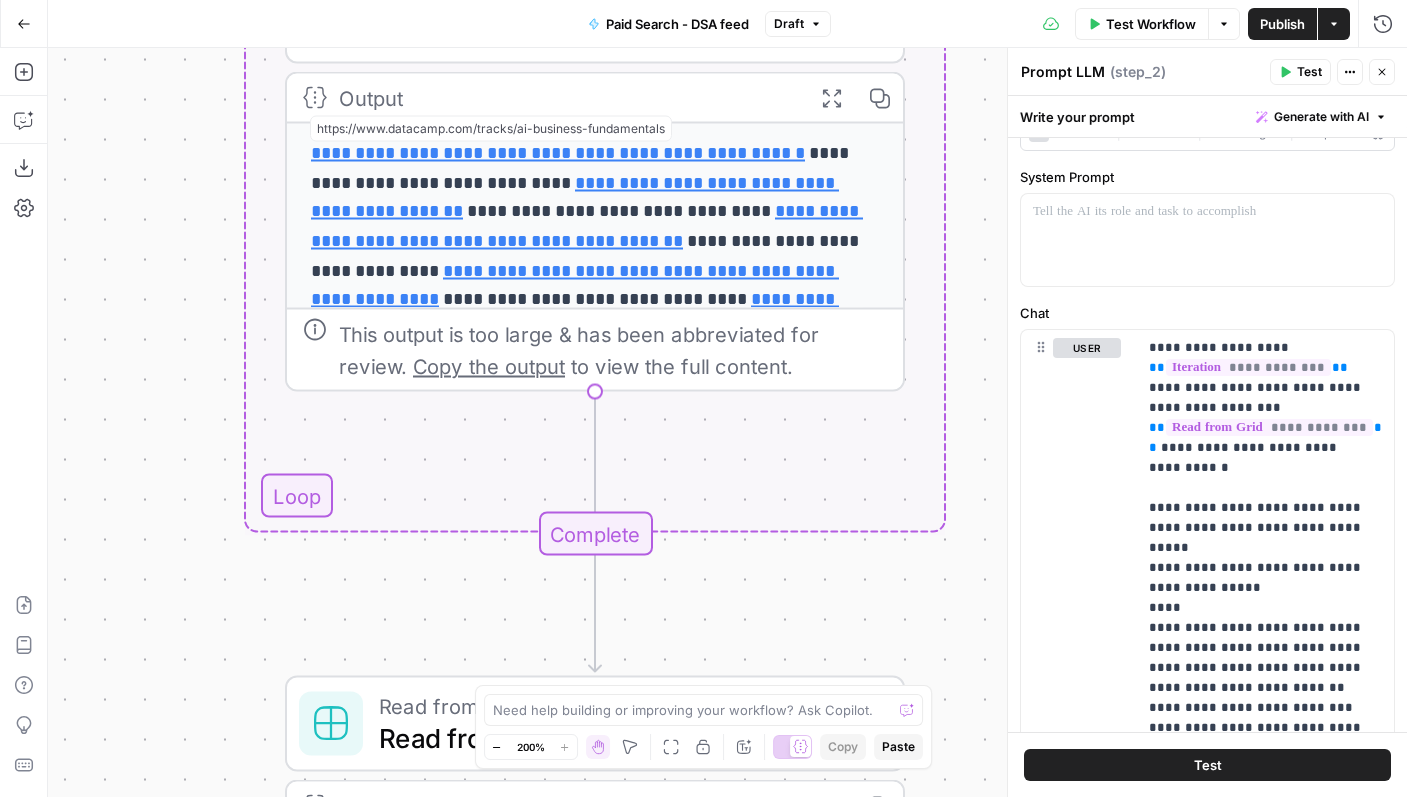 click on "Workflow Set Inputs Inputs Read from Grid Read from Grid Step 5 Output Expand Output Copy 1 2 3 4 5 6 7 8 9 10 [    {      "__id" :  "8013460" ,      "Lang" :  "EN" ,      "URL" :  "https://www.datacamp.com/sitemap          /category.xml"    } ,    {      "__id" :  "8016199" ,      "Lang" :  "EN" ,      "URL" :  "https://www.datacamp.com/sitemap          /certification.xml"     XXXXXXXXXXXXXXXXXXXXXXXXXXXXXXXXXXXXXXXXXXXXXXXXXXXXXXXXXXXXXXXXXXXXXXXXXXXXXXXXXXXXXXXXXXXXXXXXXXXXXXXXXXXXXXXXXXXXXXXXXXXXXXXXXXXXXXXXXXXXXXXXXXXXXXXXXXXXXXXXXXXXXXXXXXXXXXXXXXXXXXXXXXXXXXXXXXXXXXXXXXXXXXXXXXXXXXXXXXXXXXXXXXXXXXXXXXXXXXXXXXXXXXXXXXXXXXXXXXXXXXXXXXXXXXXXXXXXXXXXXXXXXXXXXXXXXXXXXXXXXXXXXXXXXXXXXXXXXXXXXXXXXXXXXXXXXXXXXXXXXXXXXXXXXXXXXXXXXXXXXXXXXXXXXXXXXXXXXXXXXXXXXXXXXXXXXXXXXXXXXXXXXXXXXXXXXXXXXXXXXXXXXXXXXXXXXXXXXXXXXXXXXXXXXXXXXXXXXXXXXXXXXXXXXXXXXXXXXXXXXXXXXXXXXXXXXXXXXXXXXXXXXXXXXXXX LLM · GPT-4.1 Prompt LLM Step 3 Output Expand Output Copy 1 2 3 4 5 6 [           .xml" ," at bounding box center [727, 422] 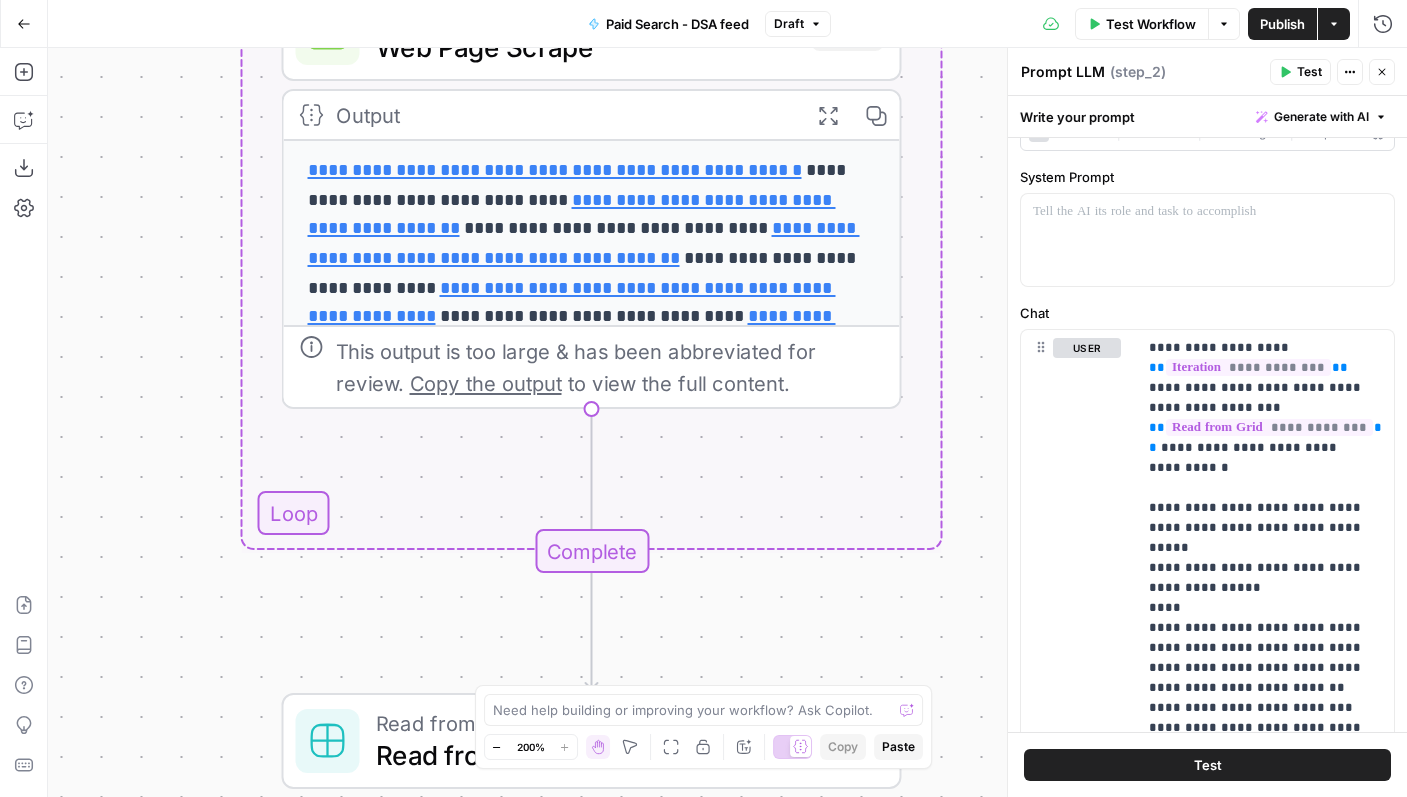 click 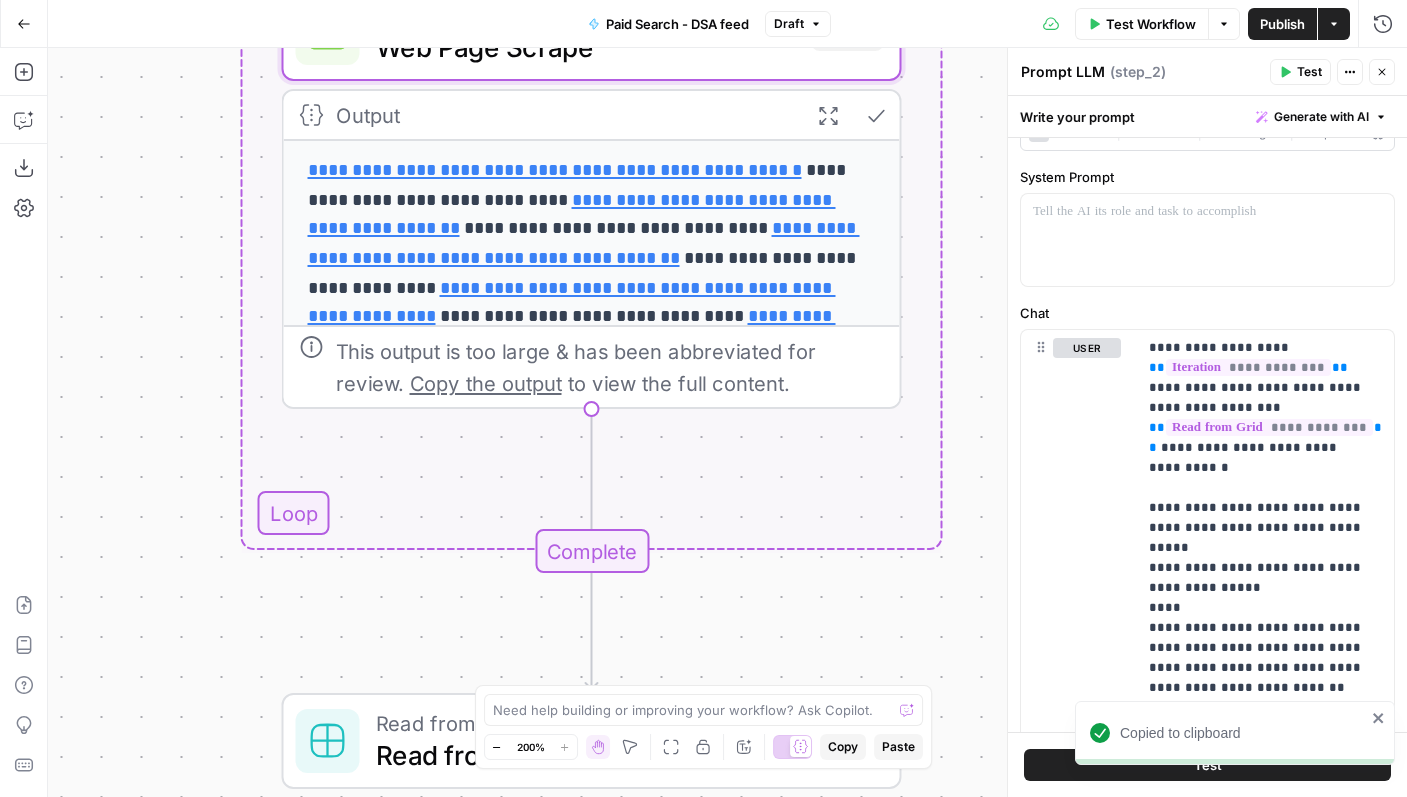 type 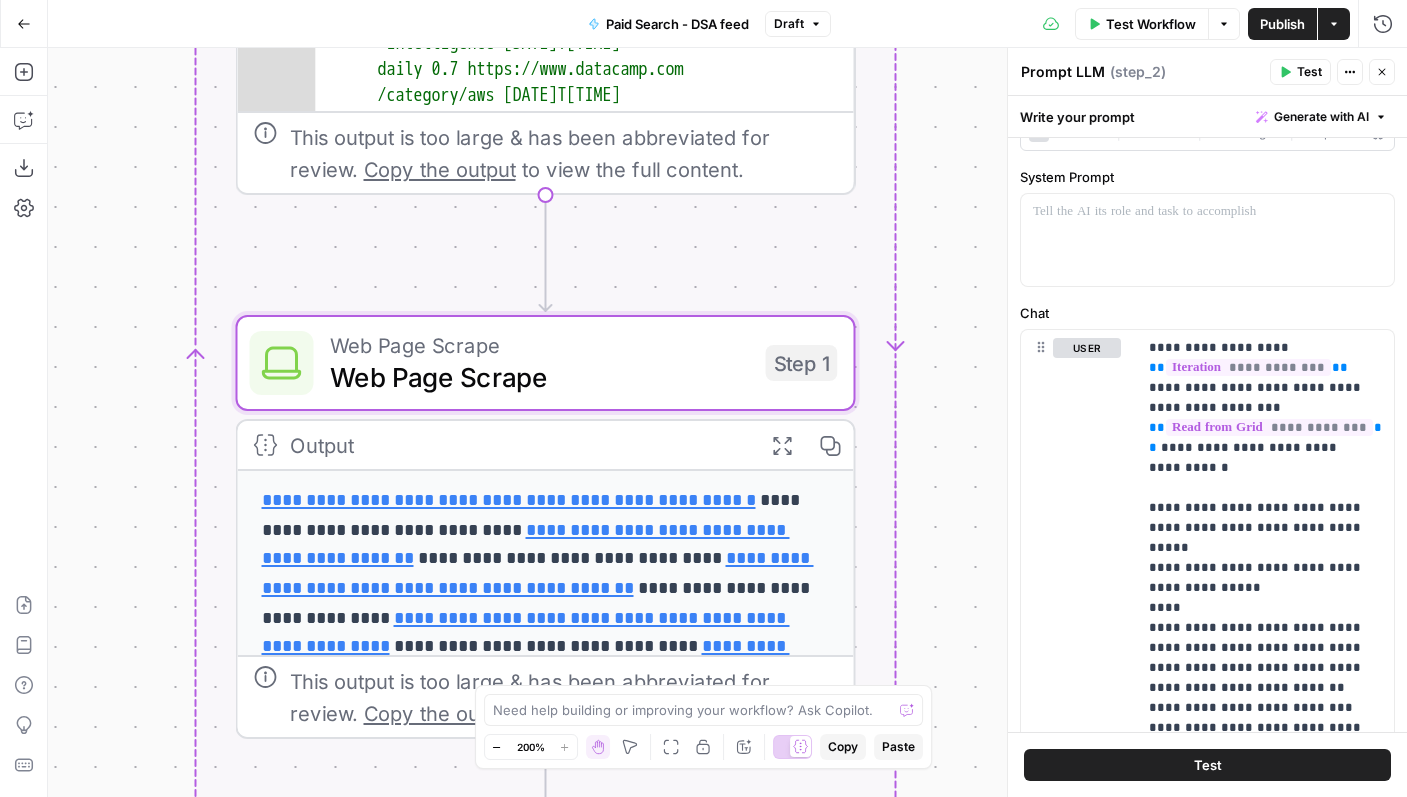 drag, startPoint x: 982, startPoint y: 287, endPoint x: 932, endPoint y: 612, distance: 328.82367 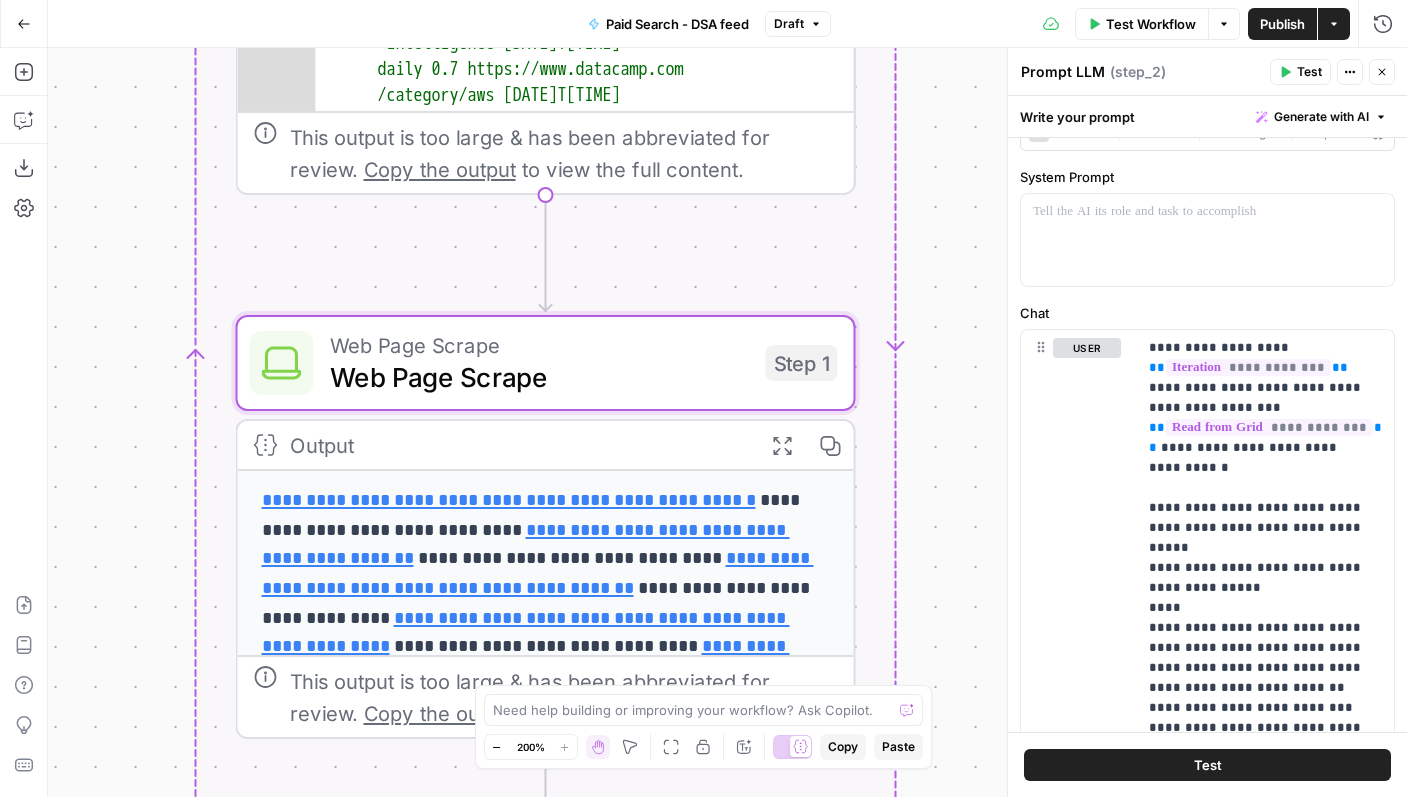 click on "Workflow Set Inputs Inputs Read from Grid Read from Grid Step 5 Output Expand Output Copy 1 2 3 4 5 6 7 8 9 10 [    {      "__id" :  "8013460" ,      "Lang" :  "EN" ,      "URL" :  "https://www.datacamp.com/sitemap          /category.xml"    } ,    {      "__id" :  "8016199" ,      "Lang" :  "EN" ,      "URL" :  "https://www.datacamp.com/sitemap          /certification.xml"     XXXXXXXXXXXXXXXXXXXXXXXXXXXXXXXXXXXXXXXXXXXXXXXXXXXXXXXXXXXXXXXXXXXXXXXXXXXXXXXXXXXXXXXXXXXXXXXXXXXXXXXXXXXXXXXXXXXXXXXXXXXXXXXXXXXXXXXXXXXXXXXXXXXXXXXXXXXXXXXXXXXXXXXXXXXXXXXXXXXXXXXXXXXXXXXXXXXXXXXXXXXXXXXXXXXXXXXXXXXXXXXXXXXXXXXXXXXXXXXXXXXXXXXXXXXXXXXXXXXXXXXXXXXXXXXXXXXXXXXXXXXXXXXXXXXXXXXXXXXXXXXXXXXXXXXXXXXXXXXXXXXXXXXXXXXXXXXXXXXXXXXXXXXXXXXXXXXXXXXXXXXXXXXXXXXXXXXXXXXXXXXXXXXXXXXXXXXXXXXXXXXXXXXXXXXXXXXXXXXXXXXXXXXXXXXXXXXXXXXXXXXXXXXXXXXXXXXXXXXXXXXXXXXXXXXXXXXXXXXXXXXXXXXXXXXXXXXXXXXXXXXXXXXXXXXX LLM · GPT-4.1 Prompt LLM Step 3 Output Expand Output Copy 1 2 3 4 5 6 [           .xml" ," at bounding box center (727, 422) 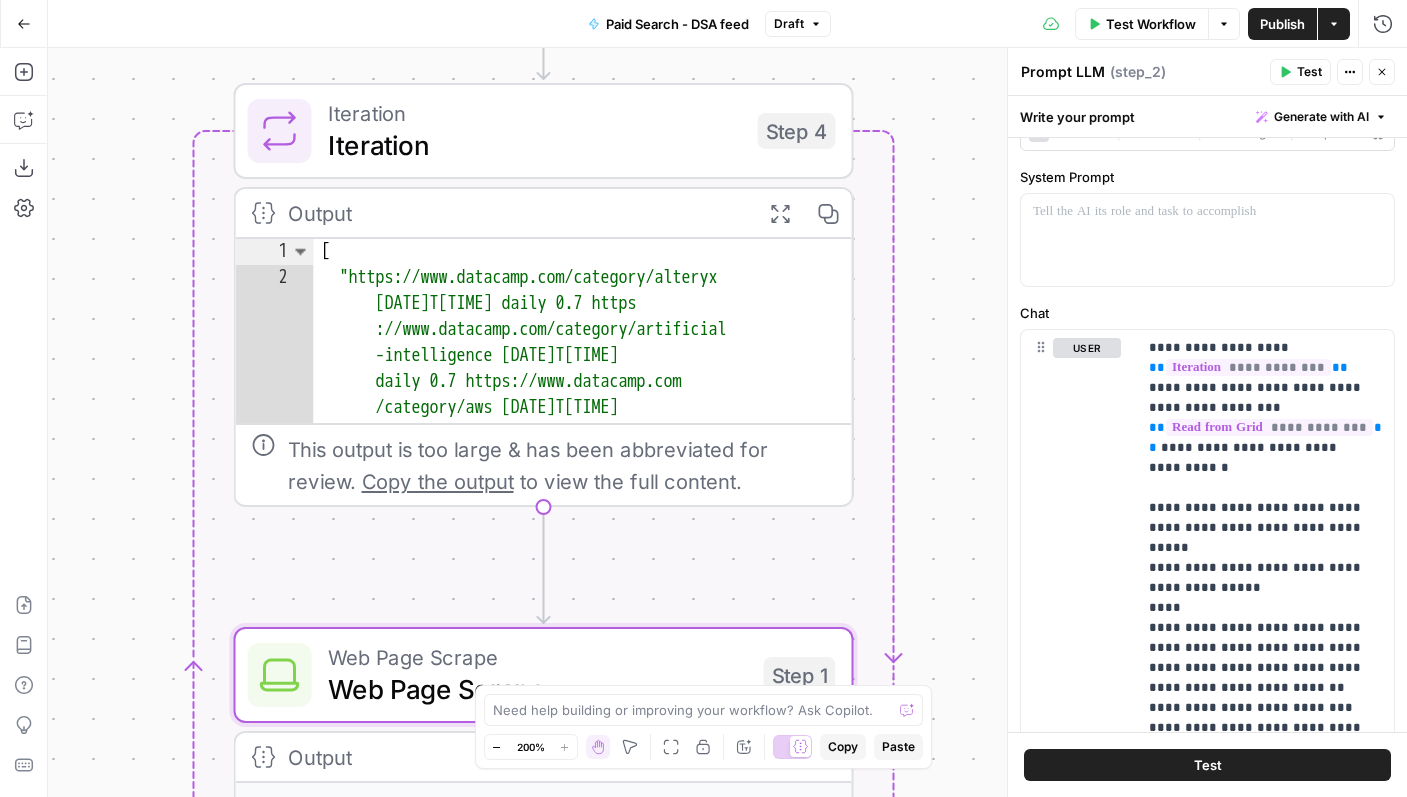 drag, startPoint x: 955, startPoint y: 342, endPoint x: 953, endPoint y: 654, distance: 312.0064 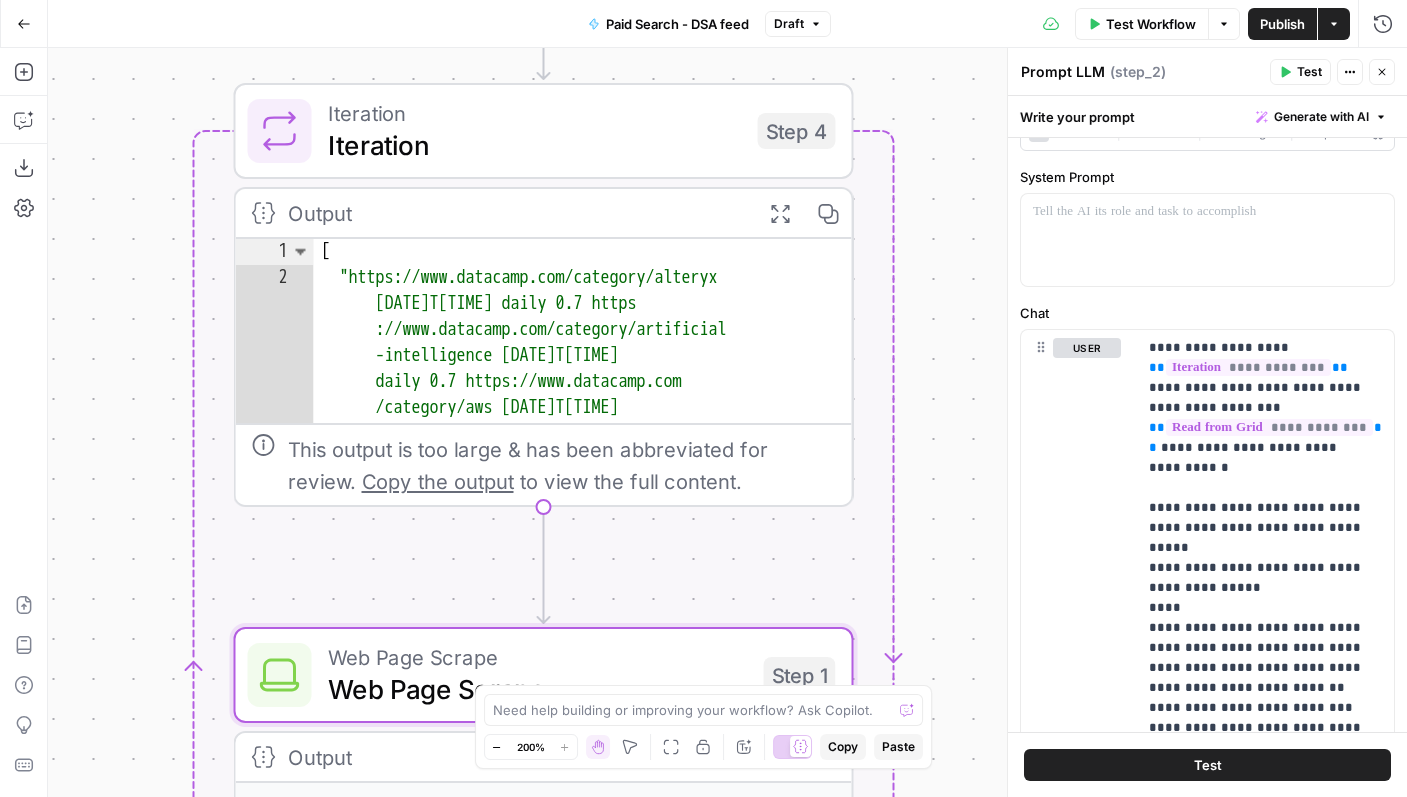 click on "Workflow Set Inputs Inputs Read from Grid Read from Grid Step 5 Output Expand Output Copy 1 2 3 4 5 6 7 8 9 10 [    {      "__id" :  "8013460" ,      "Lang" :  "EN" ,      "URL" :  "https://www.datacamp.com/sitemap          /category.xml"    } ,    {      "__id" :  "8016199" ,      "Lang" :  "EN" ,      "URL" :  "https://www.datacamp.com/sitemap          /certification.xml"     XXXXXXXXXXXXXXXXXXXXXXXXXXXXXXXXXXXXXXXXXXXXXXXXXXXXXXXXXXXXXXXXXXXXXXXXXXXXXXXXXXXXXXXXXXXXXXXXXXXXXXXXXXXXXXXXXXXXXXXXXXXXXXXXXXXXXXXXXXXXXXXXXXXXXXXXXXXXXXXXXXXXXXXXXXXXXXXXXXXXXXXXXXXXXXXXXXXXXXXXXXXXXXXXXXXXXXXXXXXXXXXXXXXXXXXXXXXXXXXXXXXXXXXXXXXXXXXXXXXXXXXXXXXXXXXXXXXXXXXXXXXXXXXXXXXXXXXXXXXXXXXXXXXXXXXXXXXXXXXXXXXXXXXXXXXXXXXXXXXXXXXXXXXXXXXXXXXXXXXXXXXXXXXXXXXXXXXXXXXXXXXXXXXXXXXXXXXXXXXXXXXXXXXXXXXXXXXXXXXXXXXXXXXXXXXXXXXXXXXXXXXXXXXXXXXXXXXXXXXXXXXXXXXXXXXXXXXXXXXXXXXXXXXXXXXXXXXXXXXXXXXXXXXXXXXX LLM · GPT-4.1 Prompt LLM Step 3 Output Expand Output Copy 1 2 3 4 5 6 [           .xml" ," at bounding box center [727, 422] 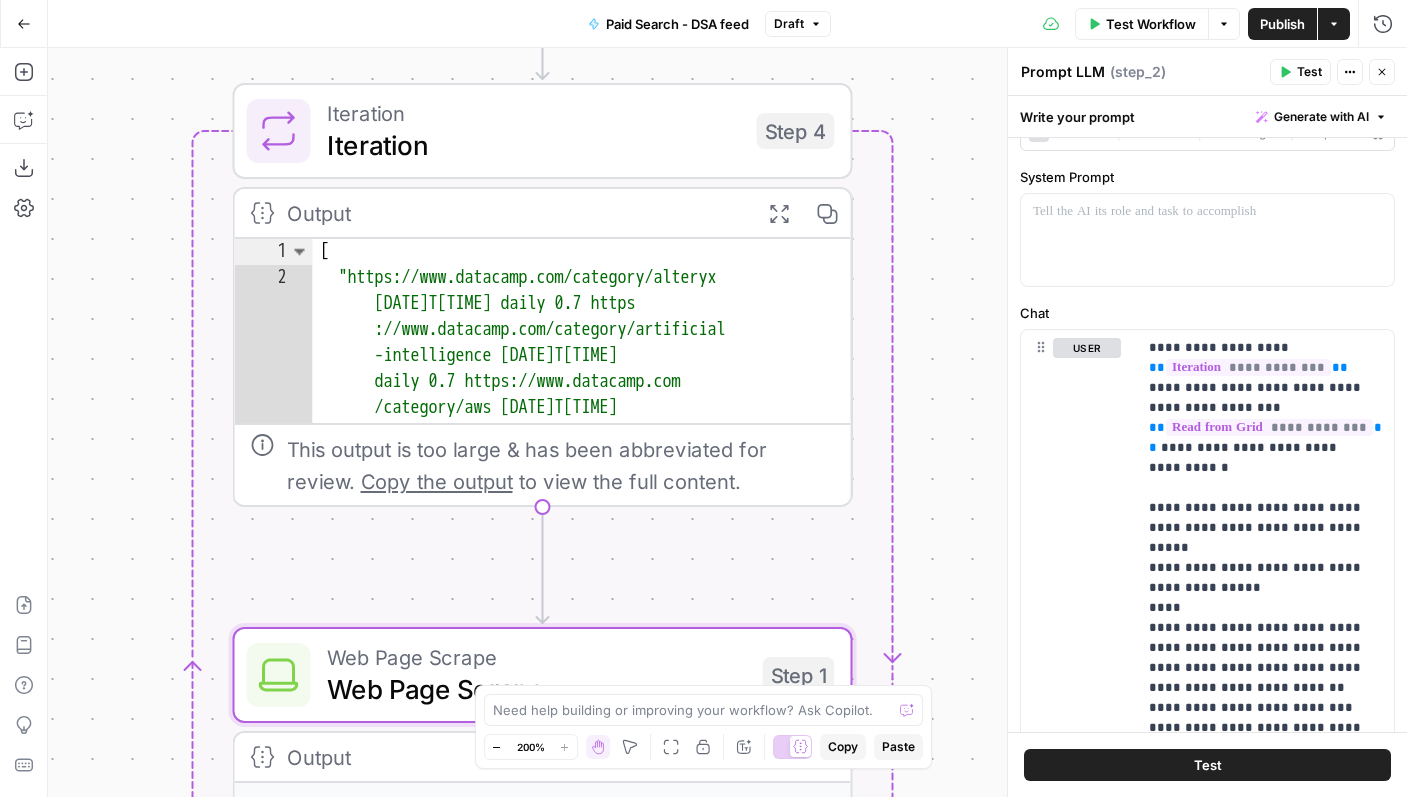 scroll, scrollTop: 0, scrollLeft: 0, axis: both 